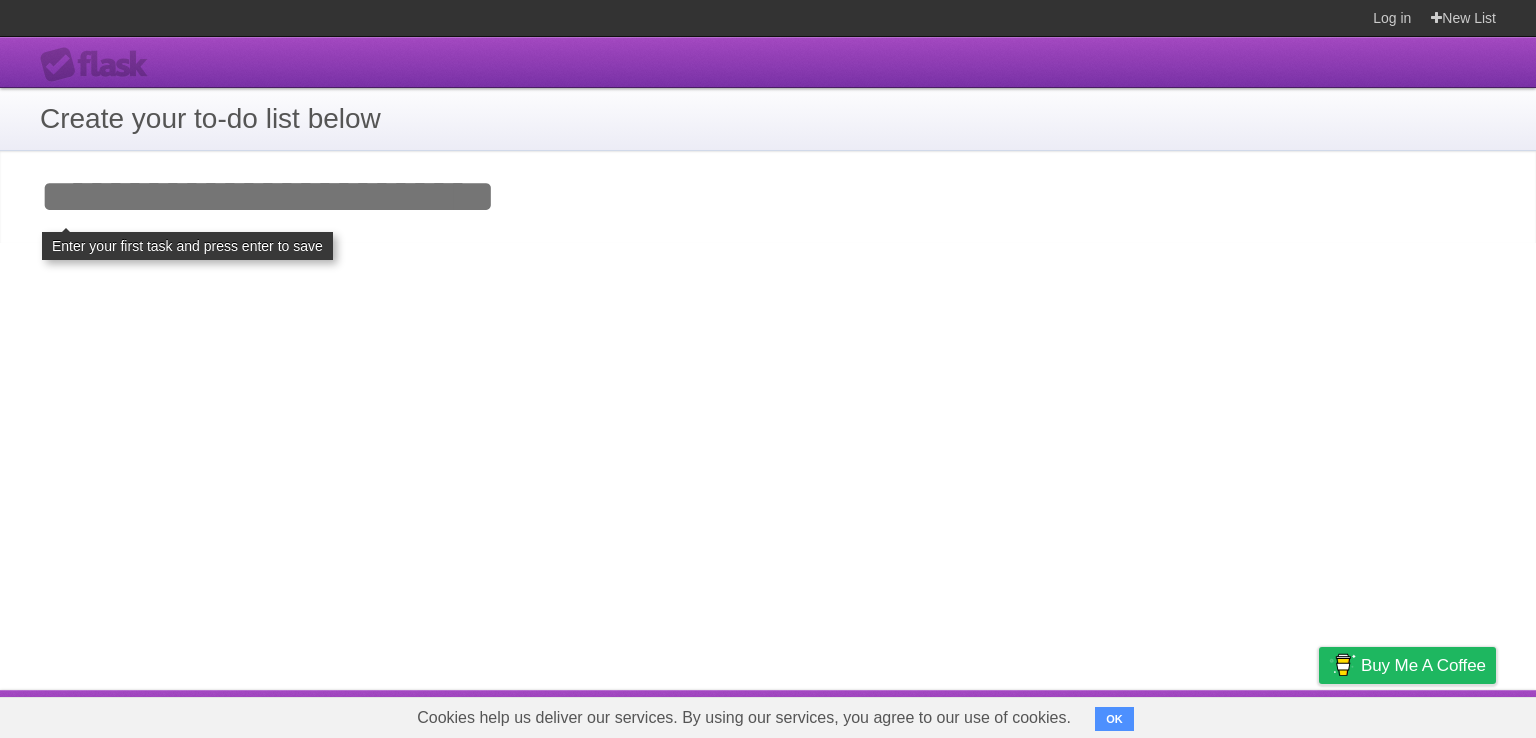 scroll, scrollTop: 0, scrollLeft: 0, axis: both 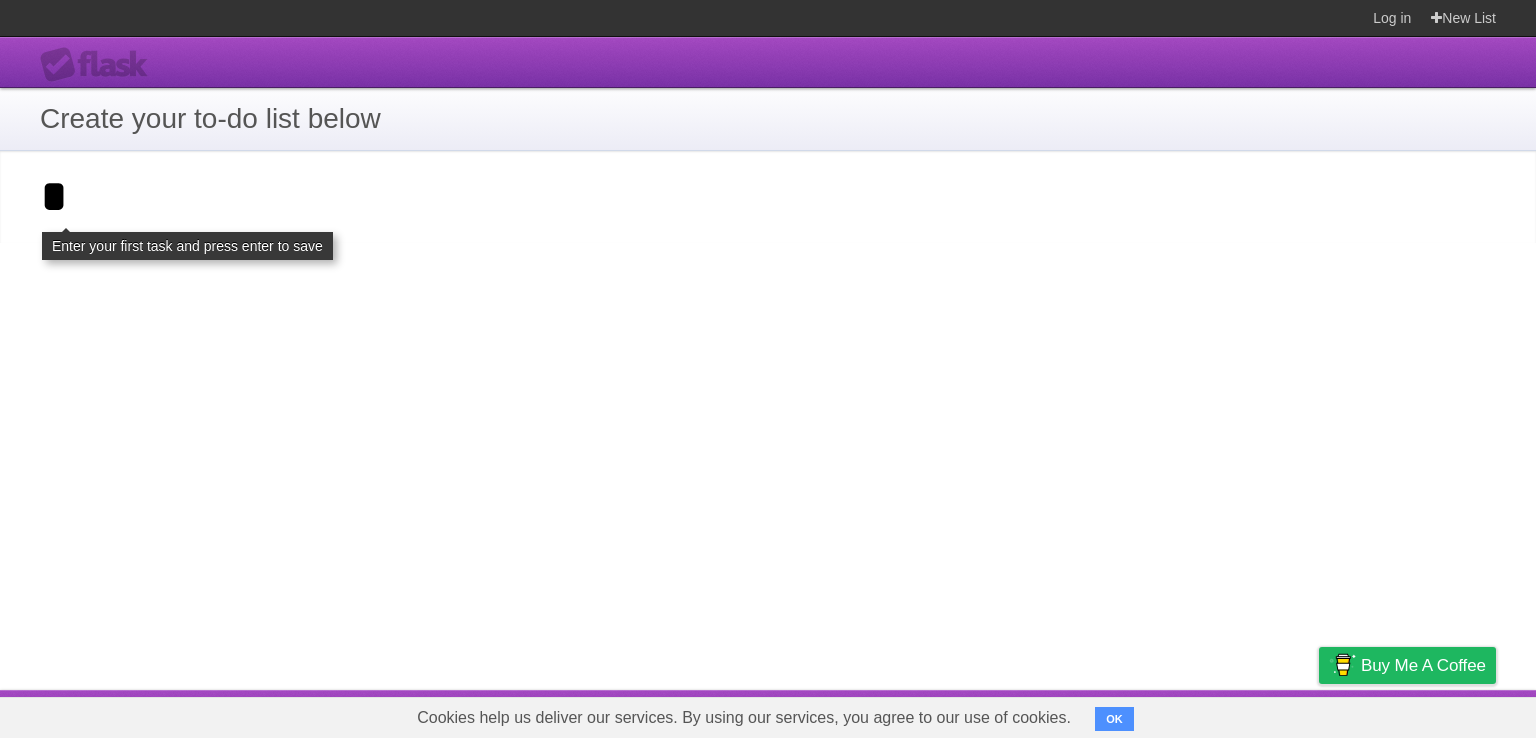 type on "*" 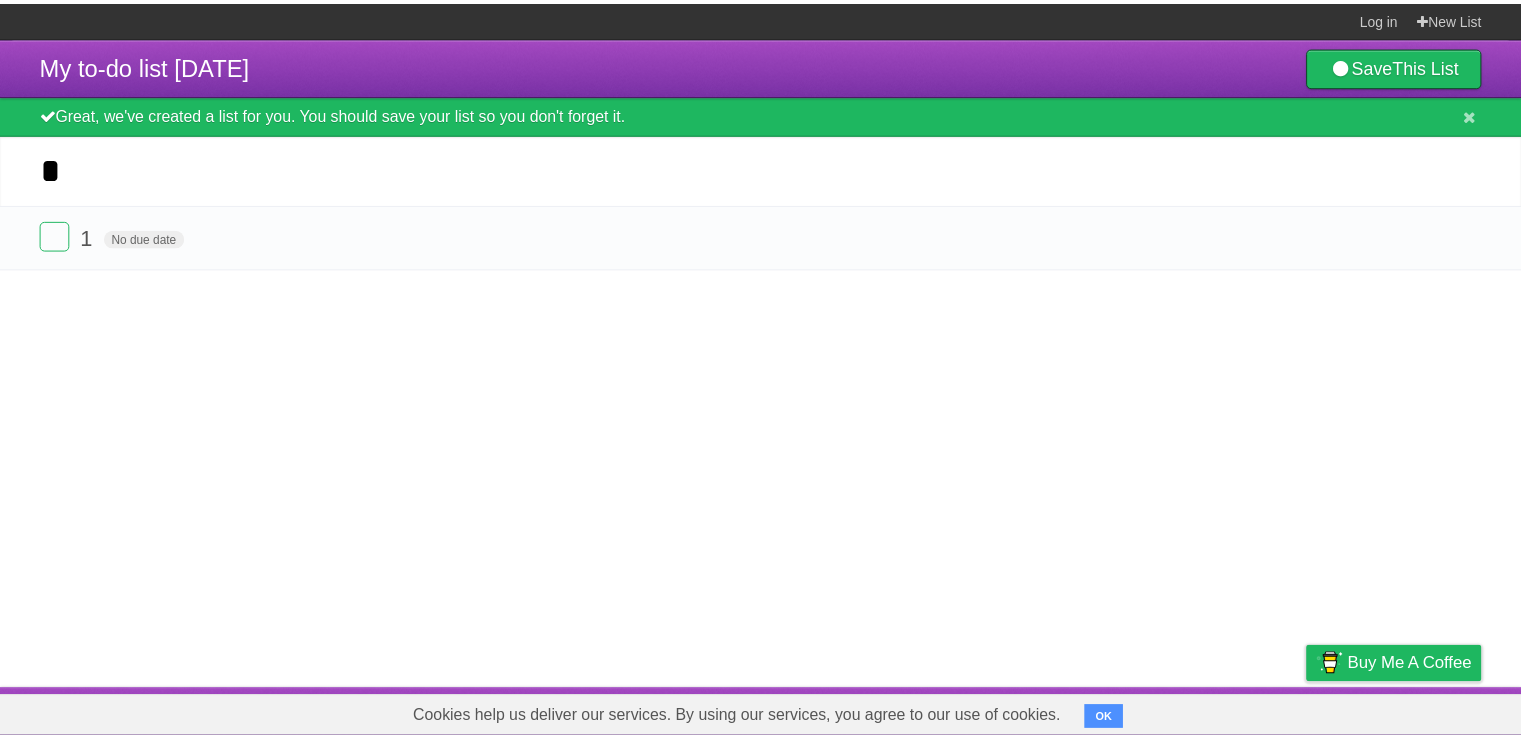 scroll, scrollTop: 0, scrollLeft: 0, axis: both 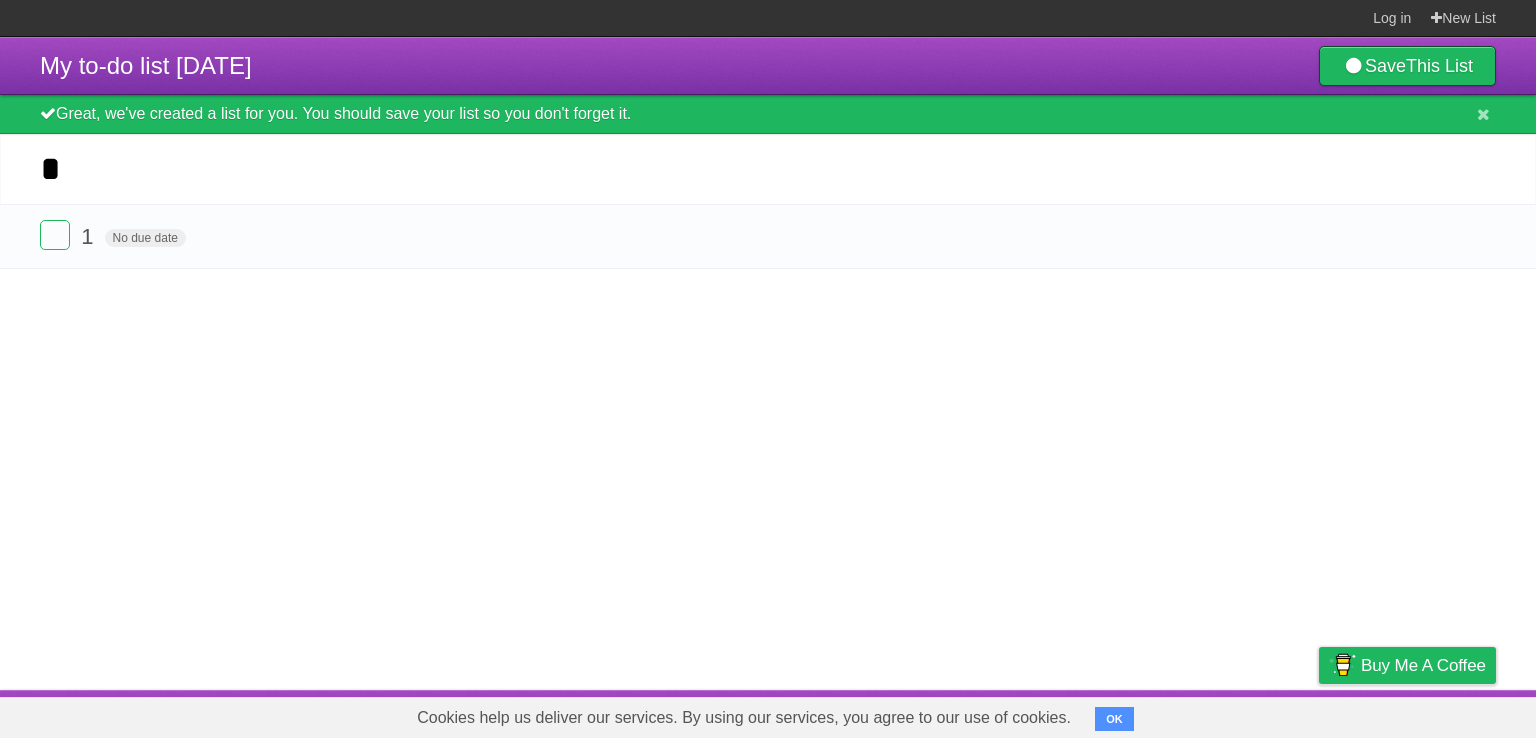 type on "*" 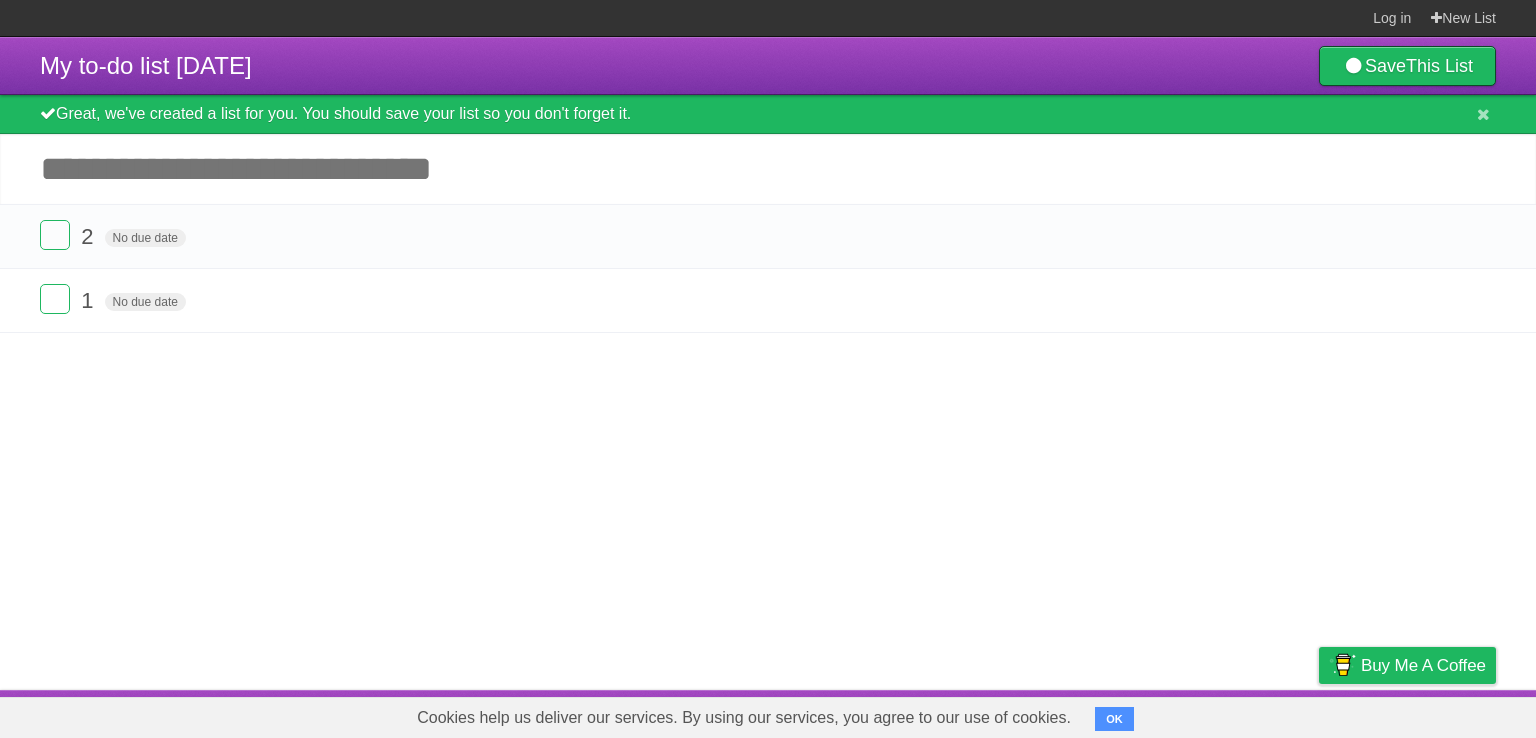 type on "*" 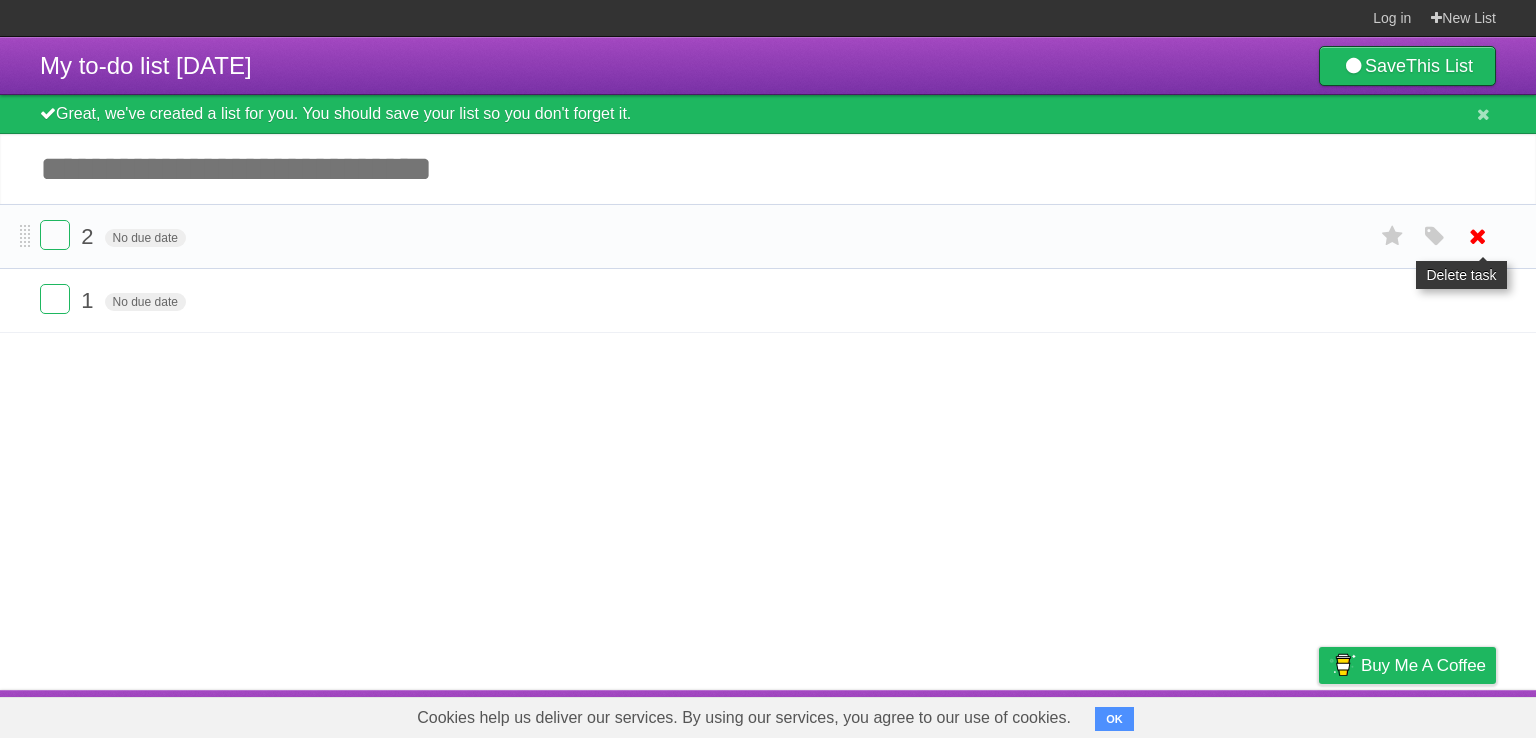 click at bounding box center (1478, 236) 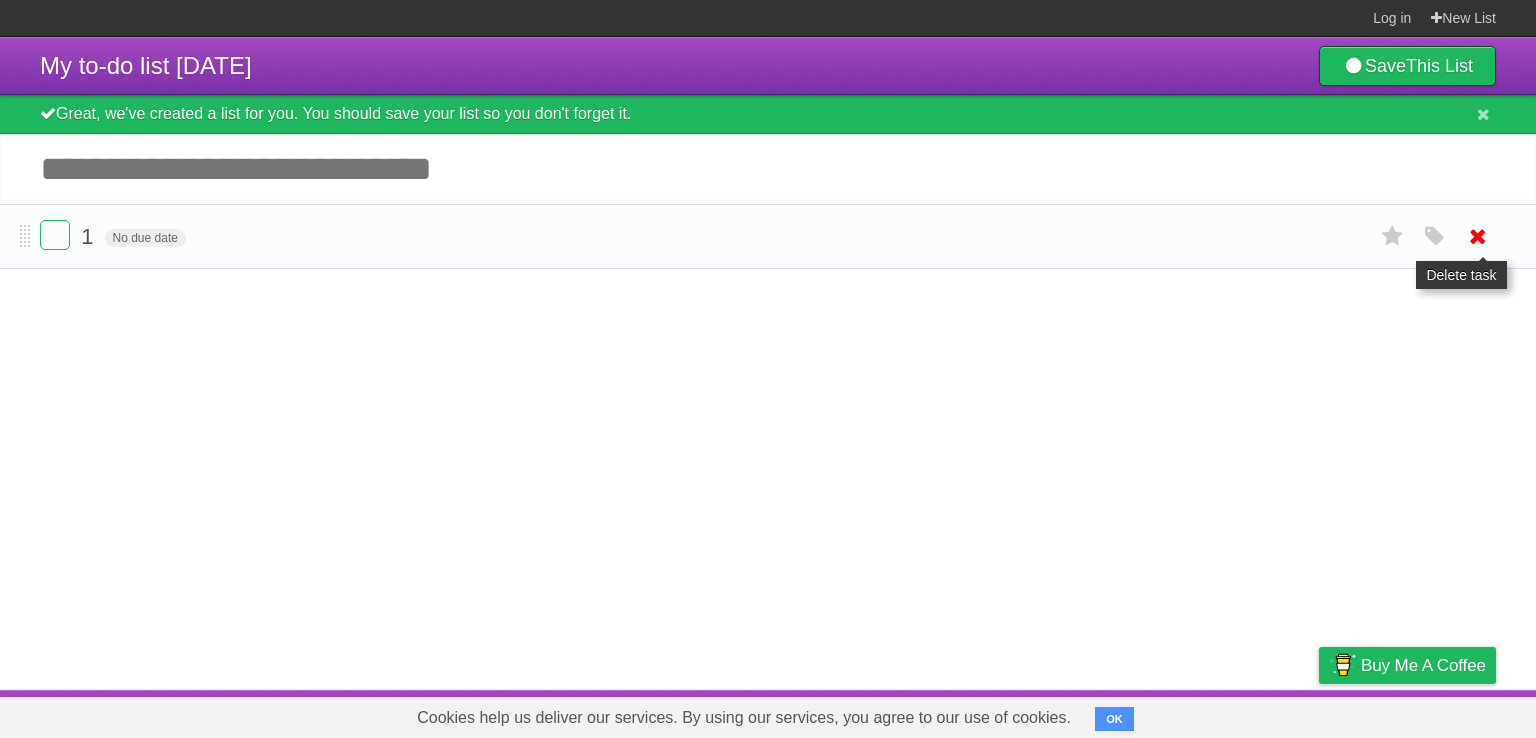 click at bounding box center (1478, 236) 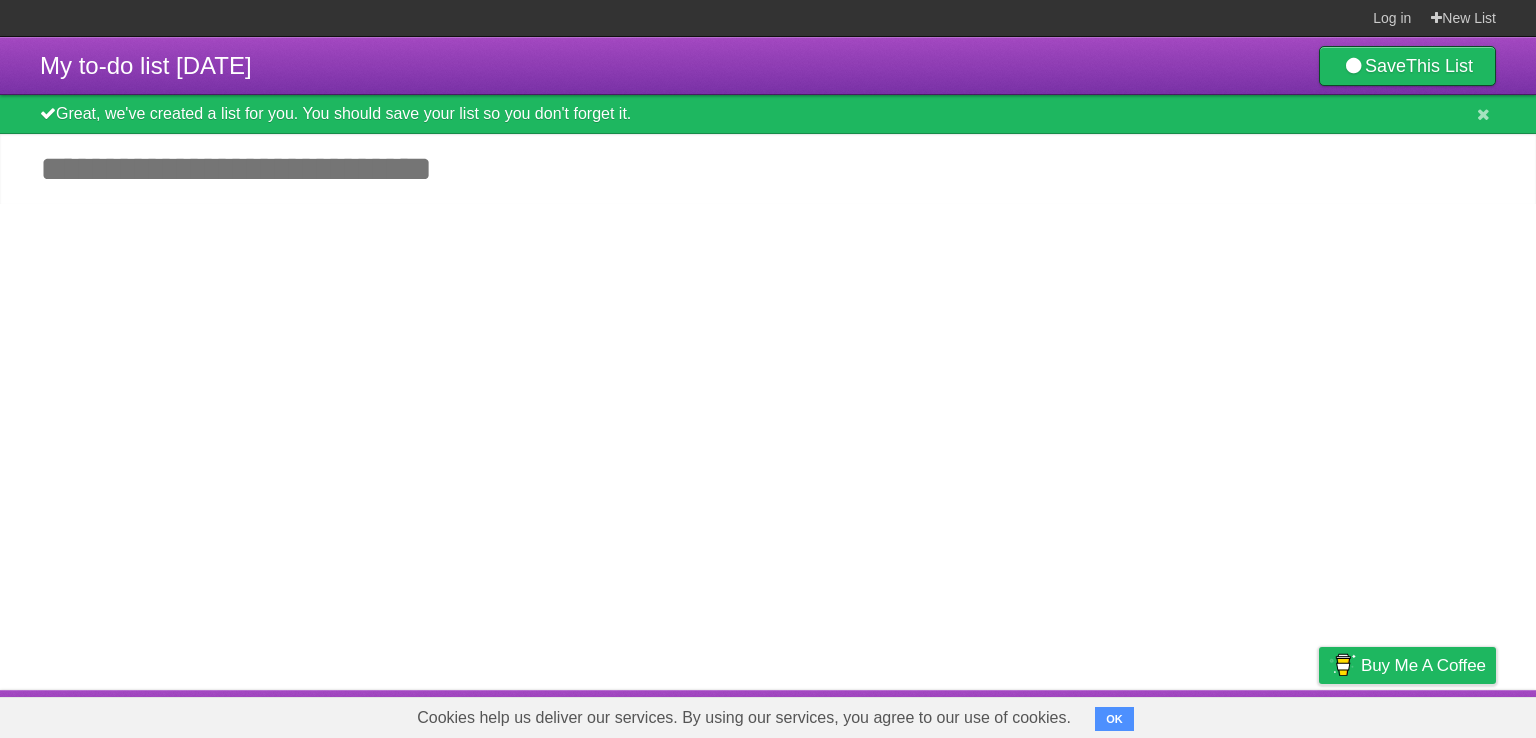click on "Add another task" at bounding box center (768, 169) 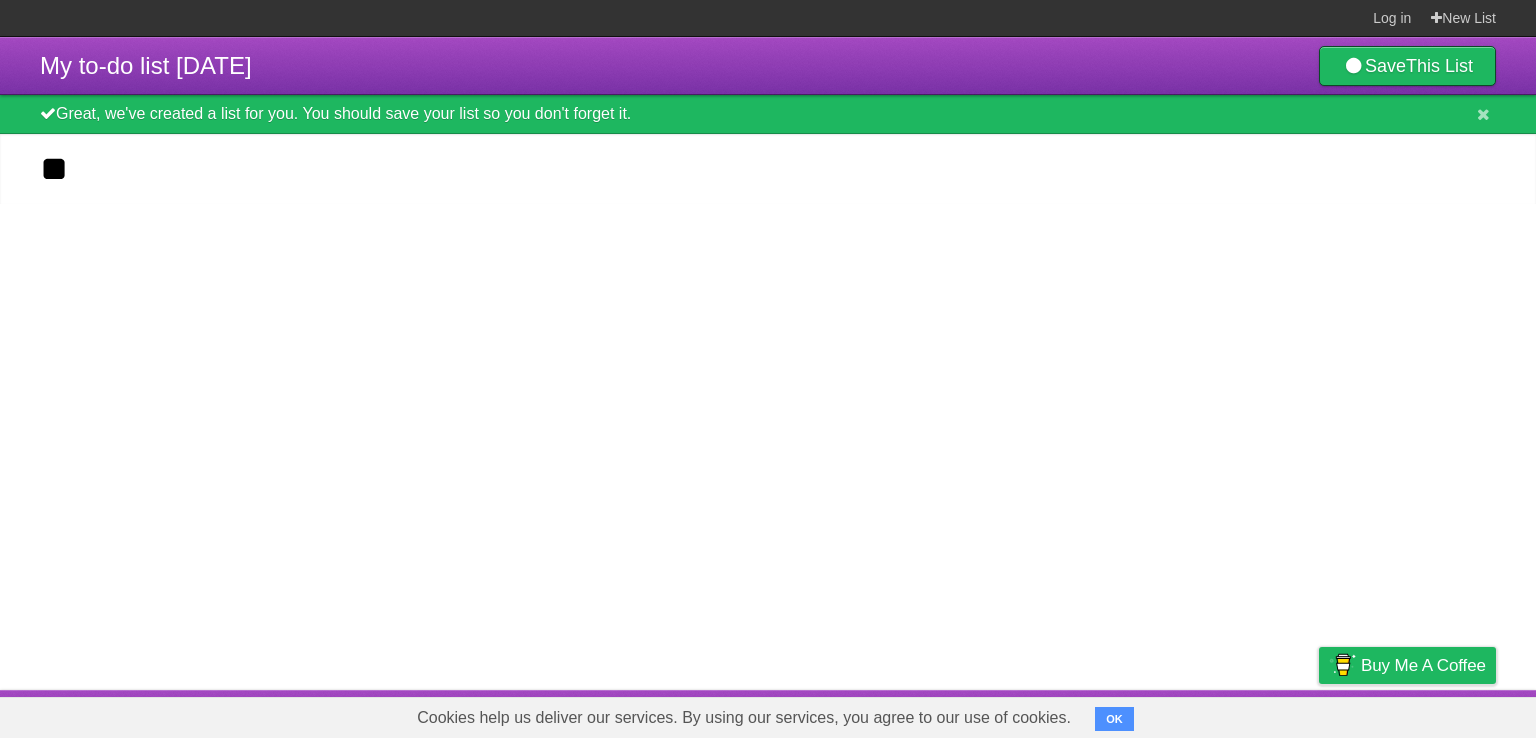 type on "**" 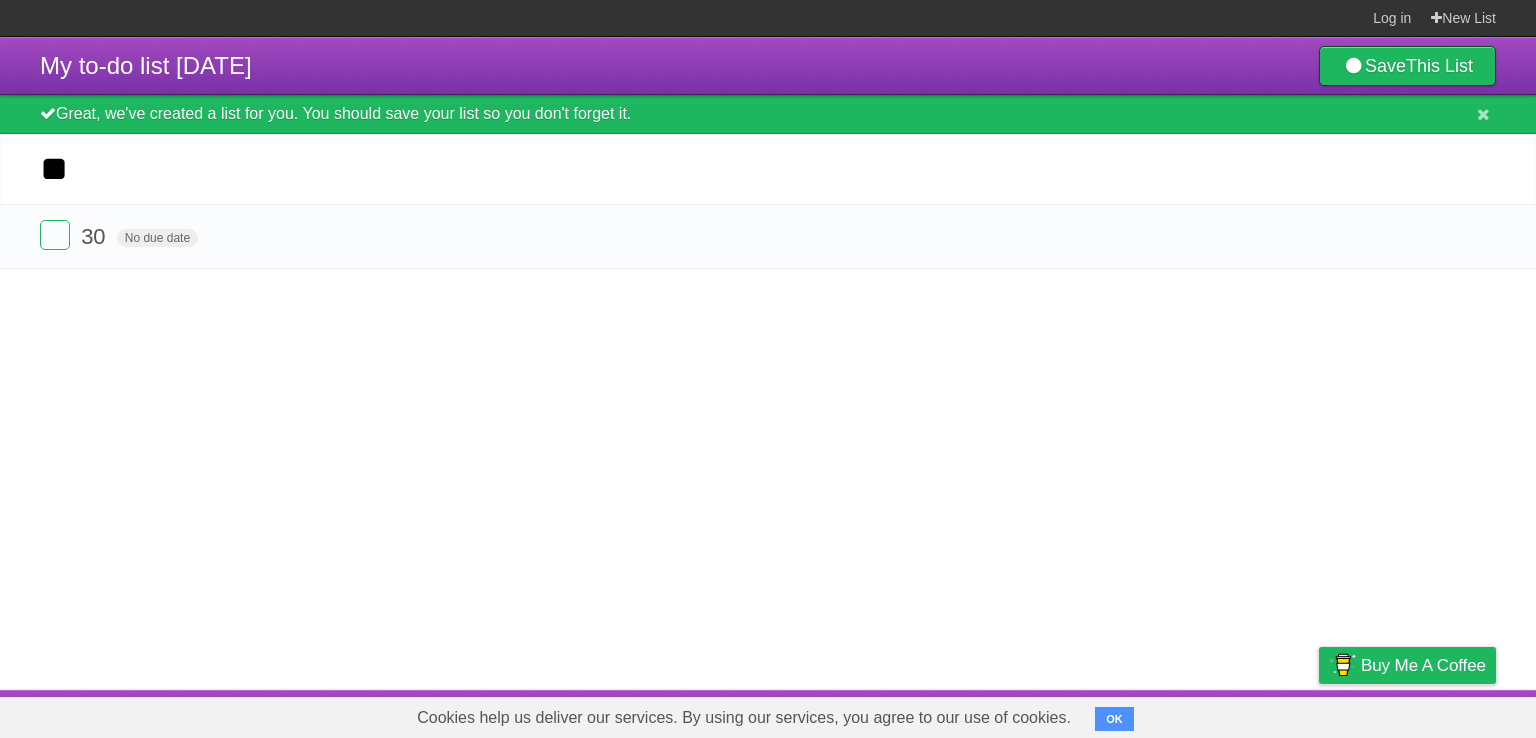 click on "*********" at bounding box center (0, 0) 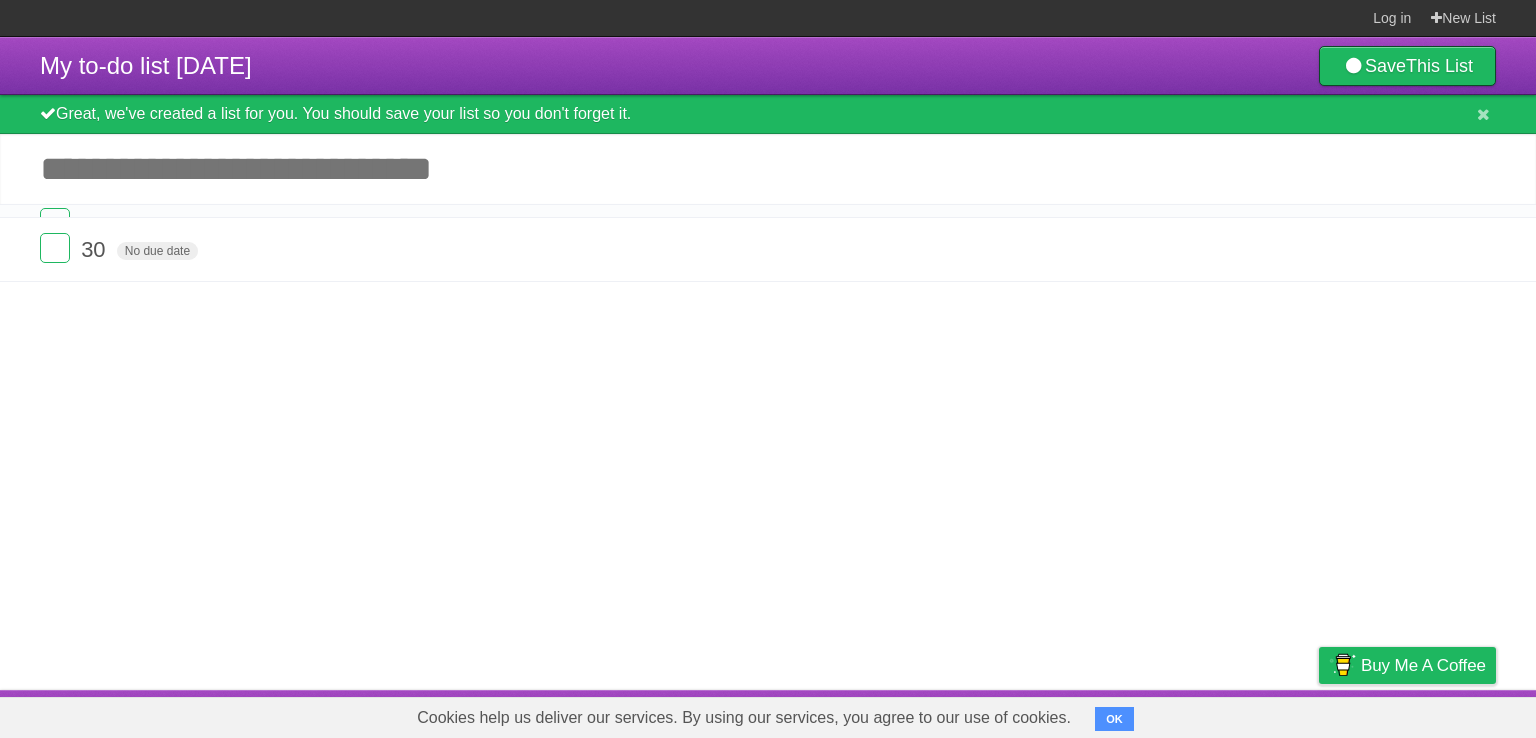 type on "*" 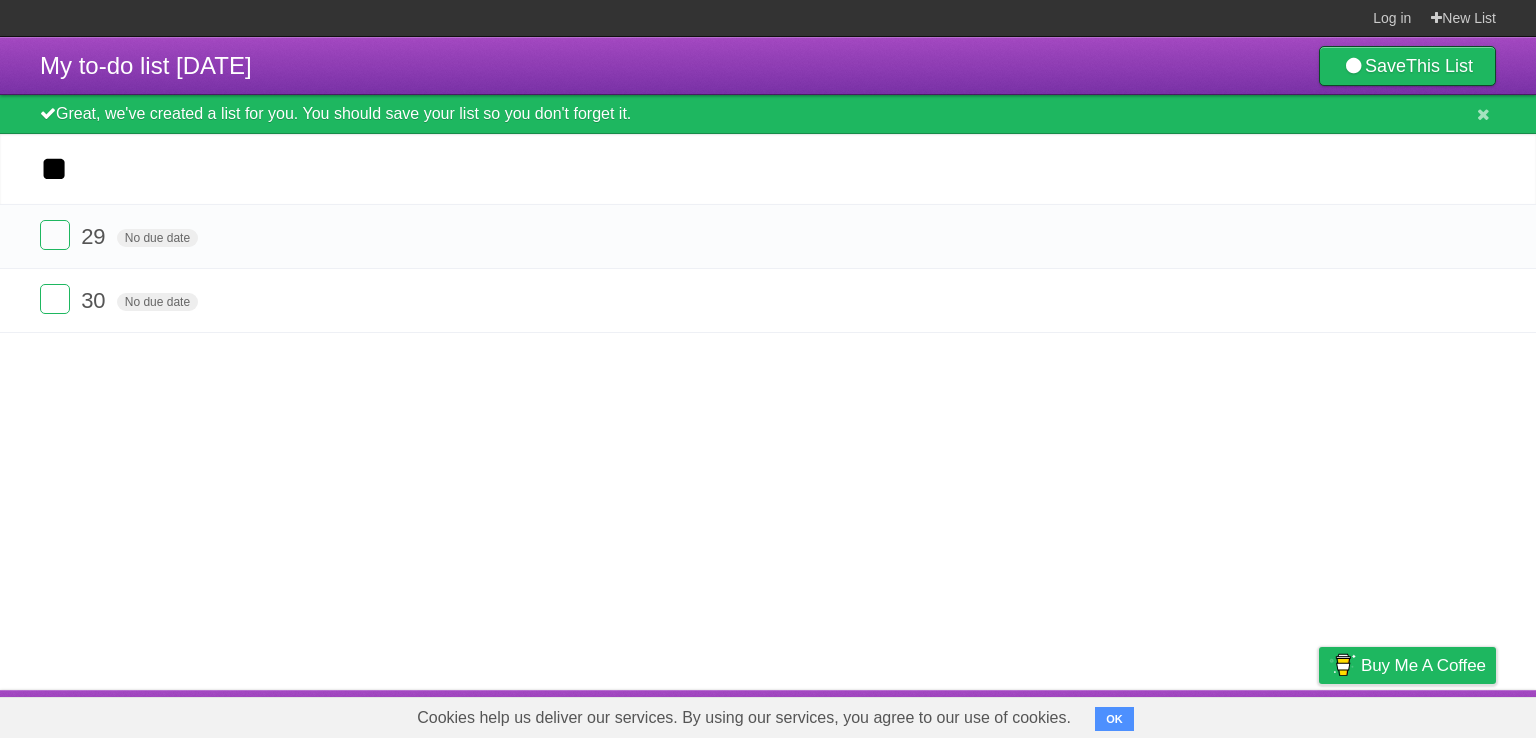 click on "*********" at bounding box center [0, 0] 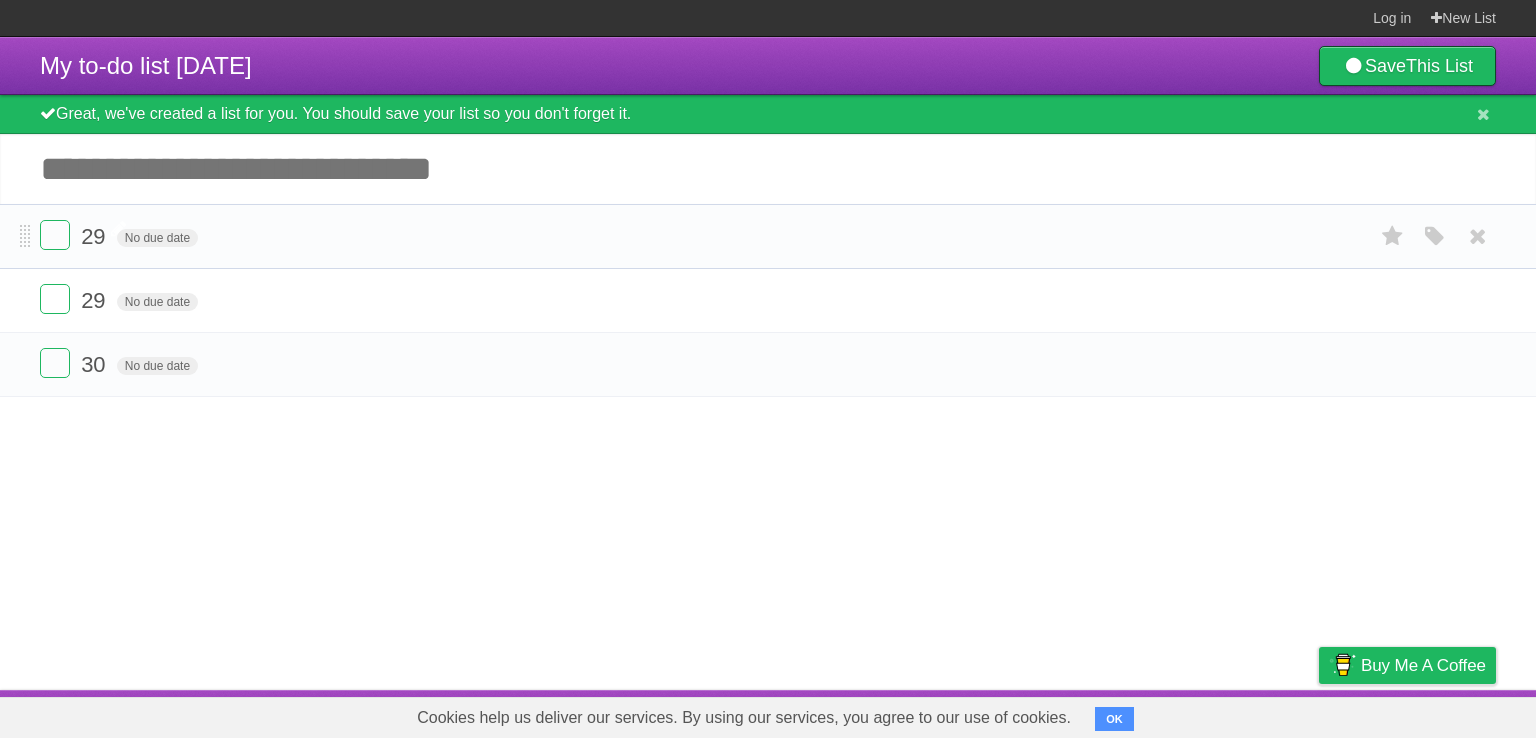 type 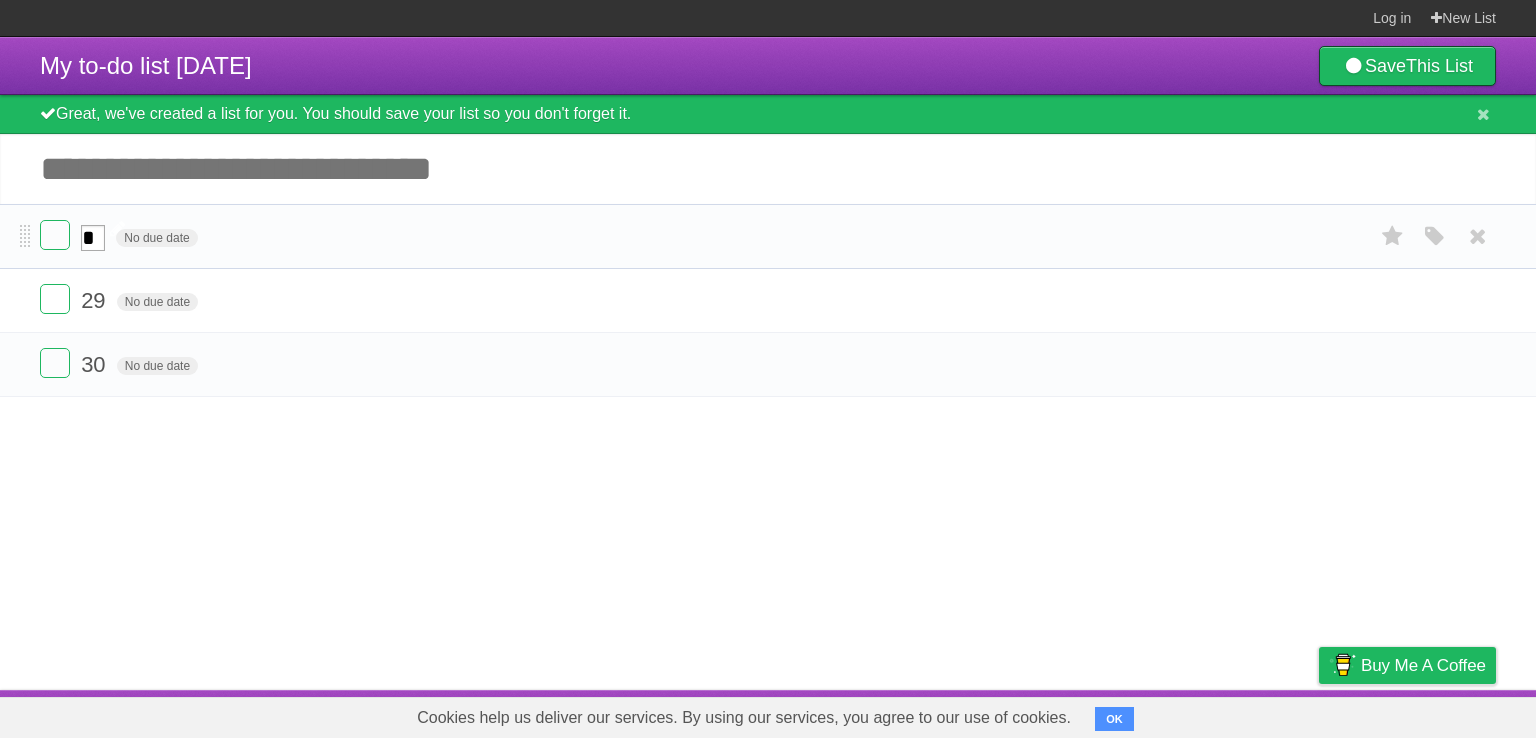 type on "**" 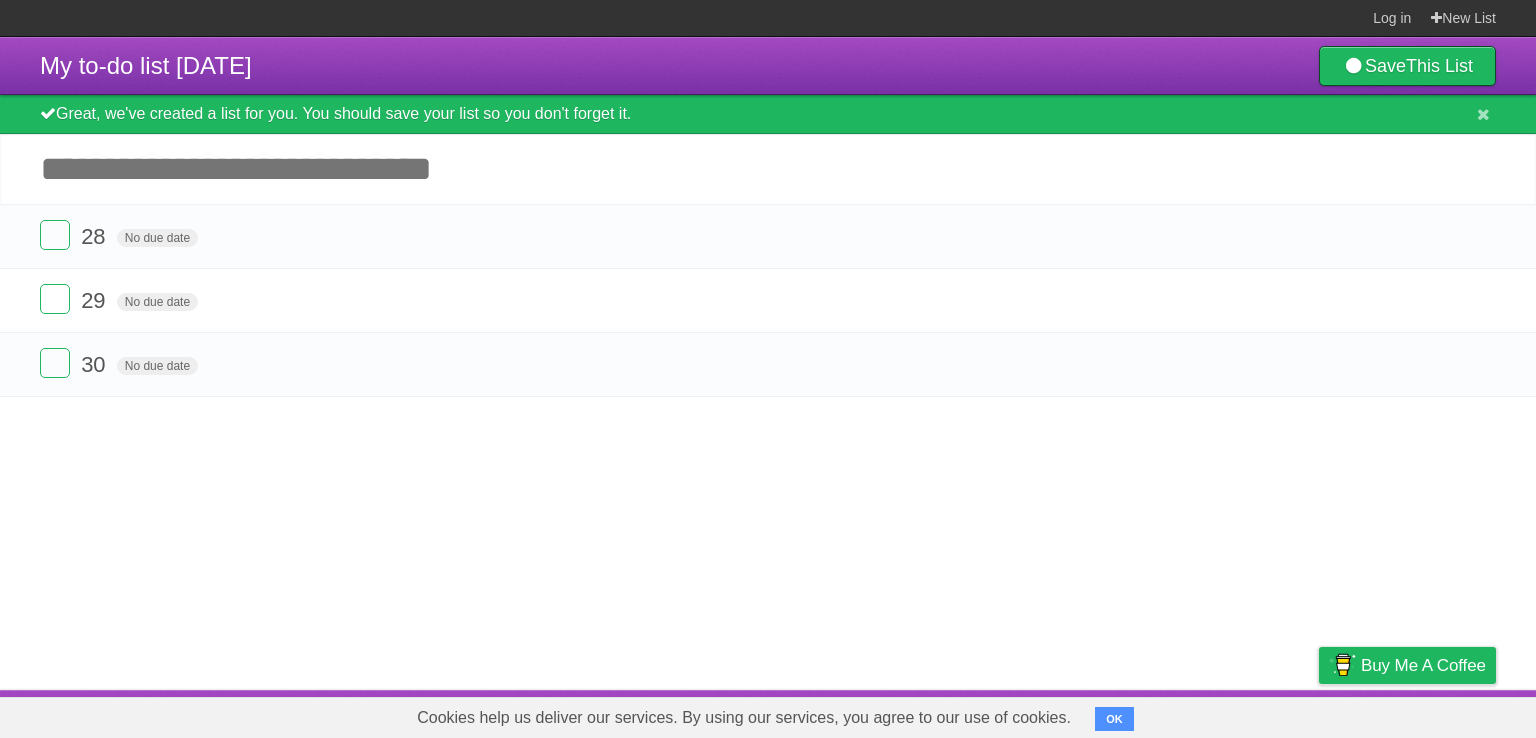 click on "Add another task" at bounding box center [768, 169] 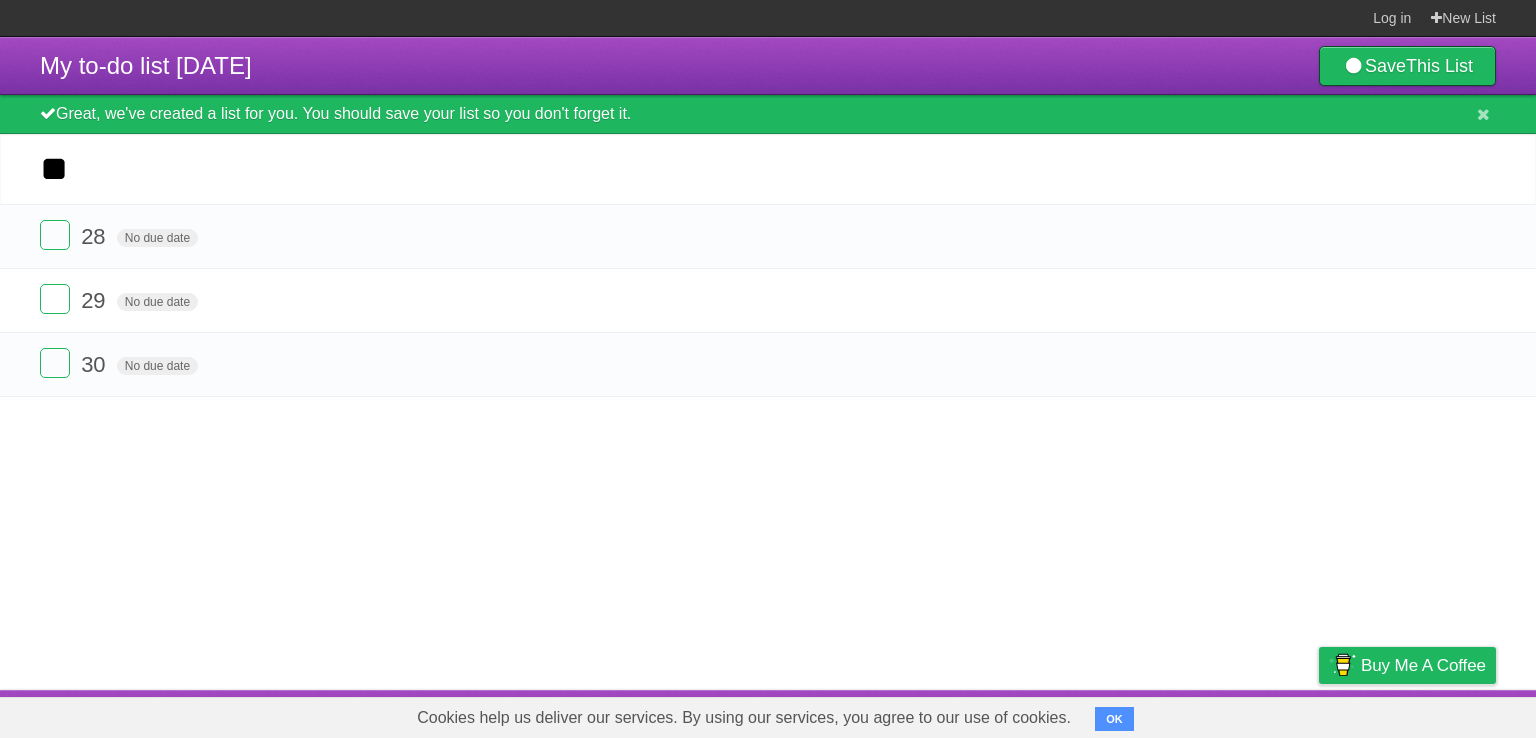type on "**" 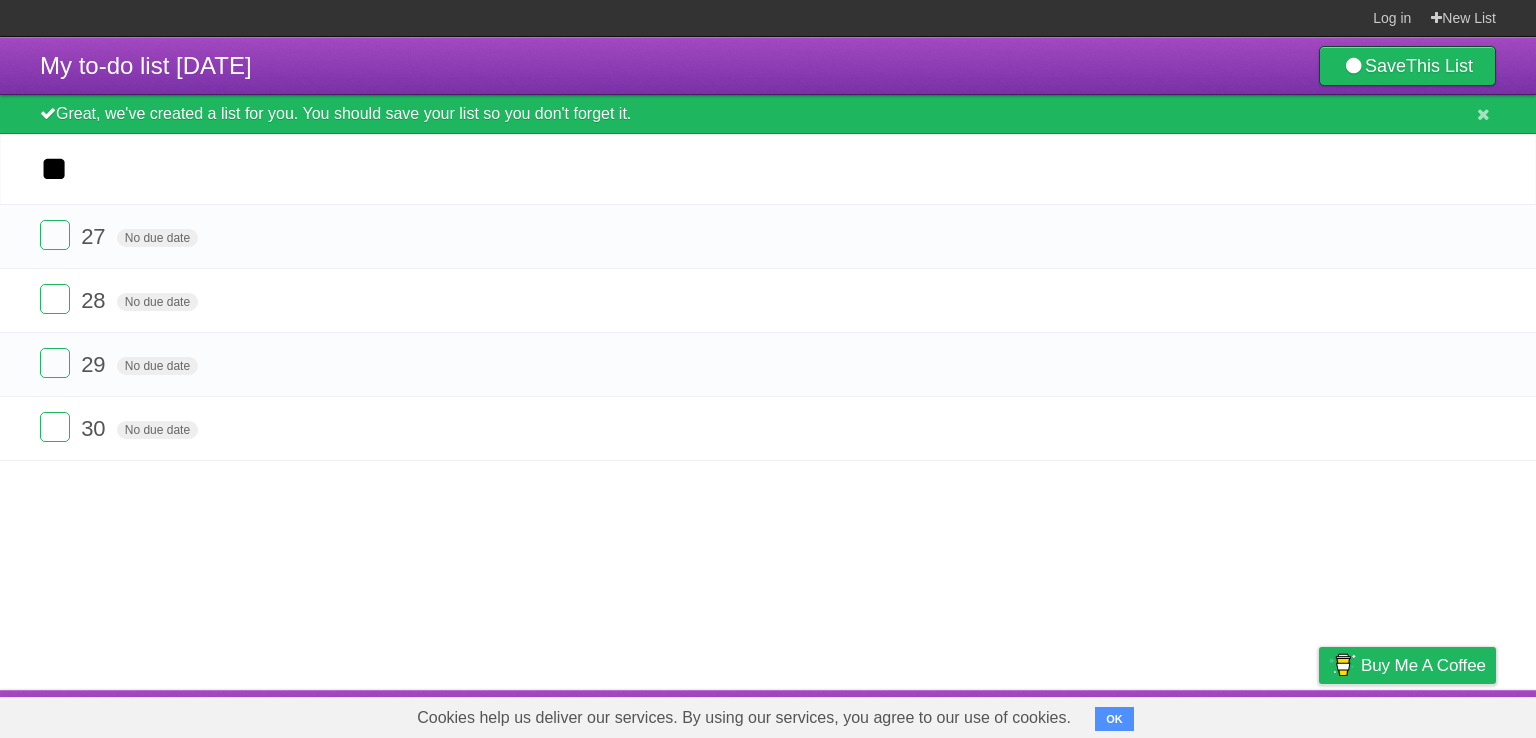 type on "**" 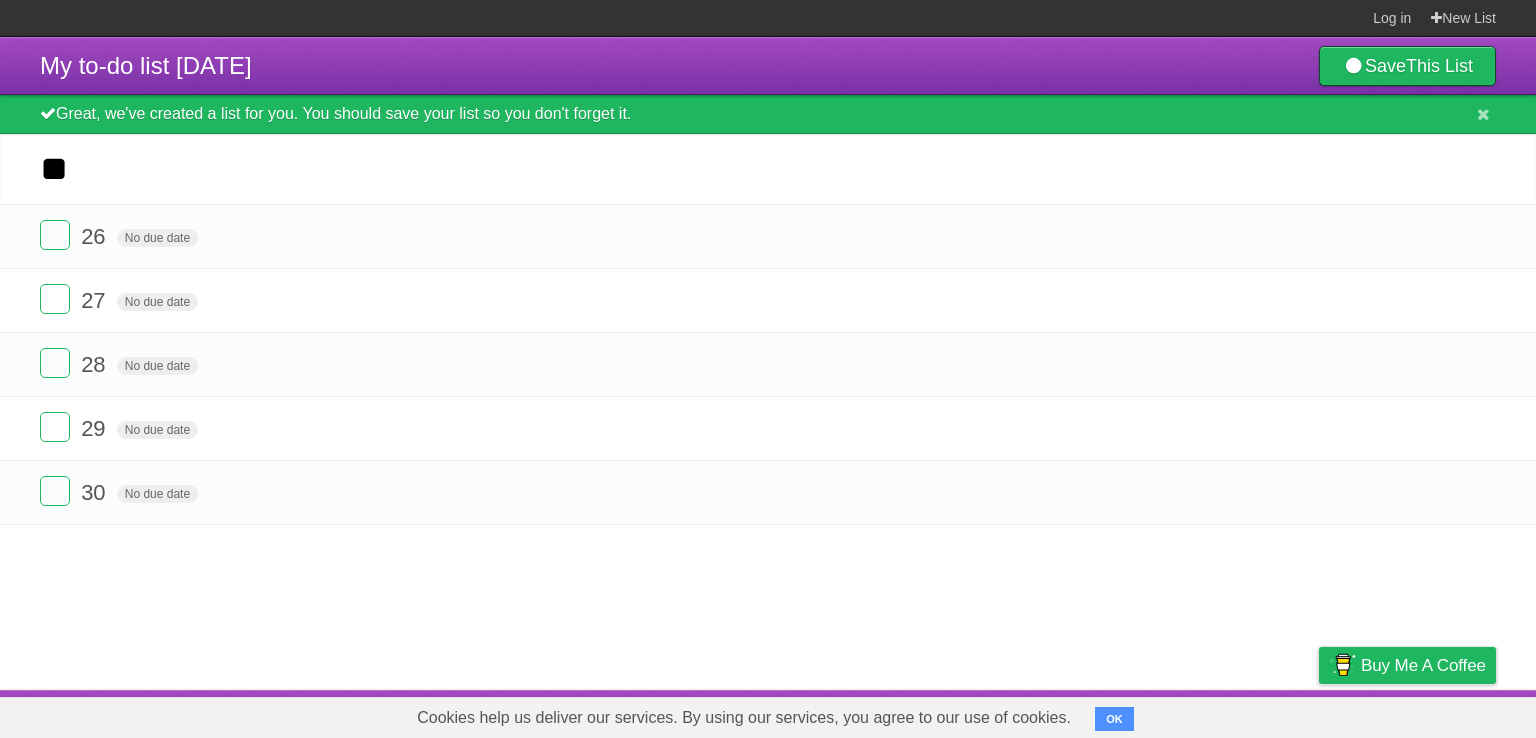 type on "**" 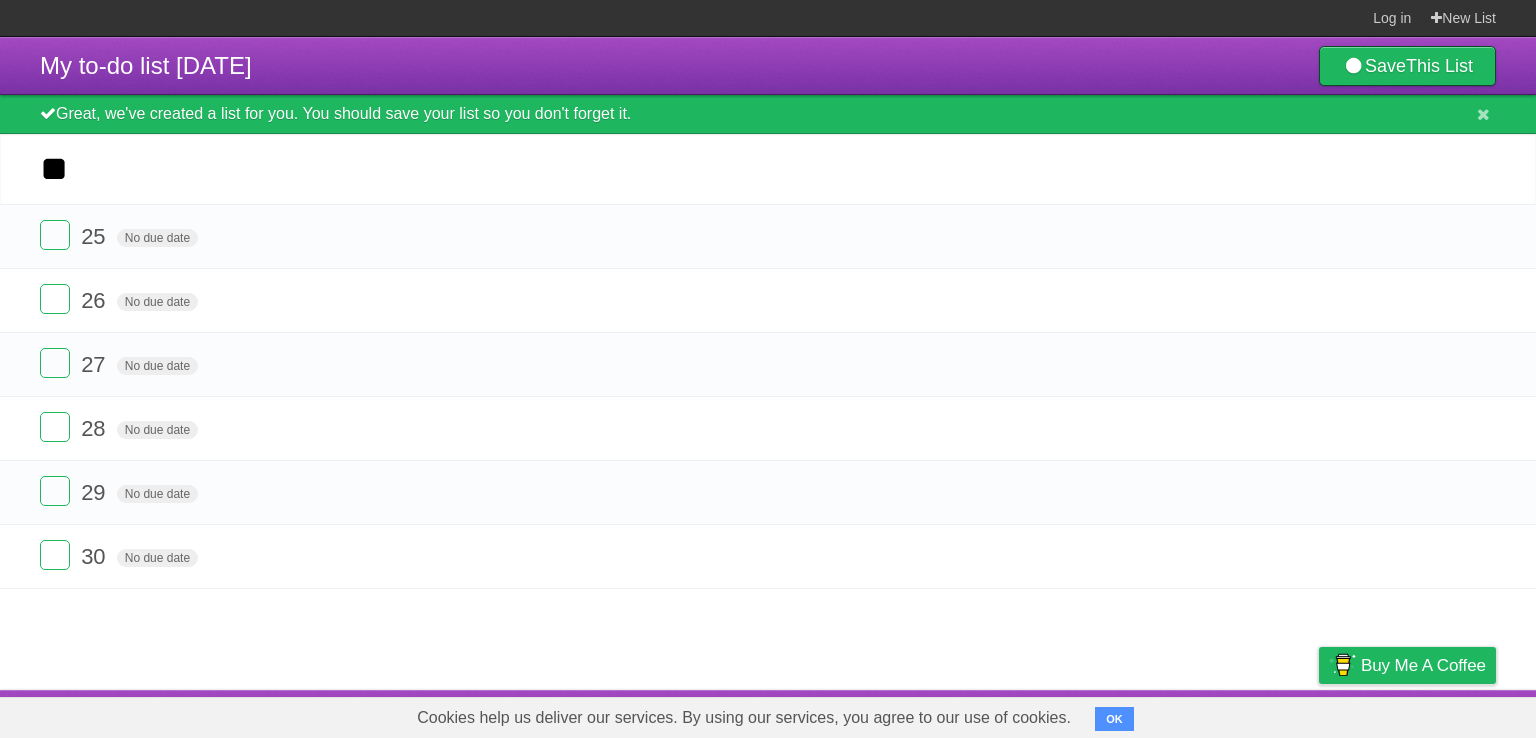 type on "**" 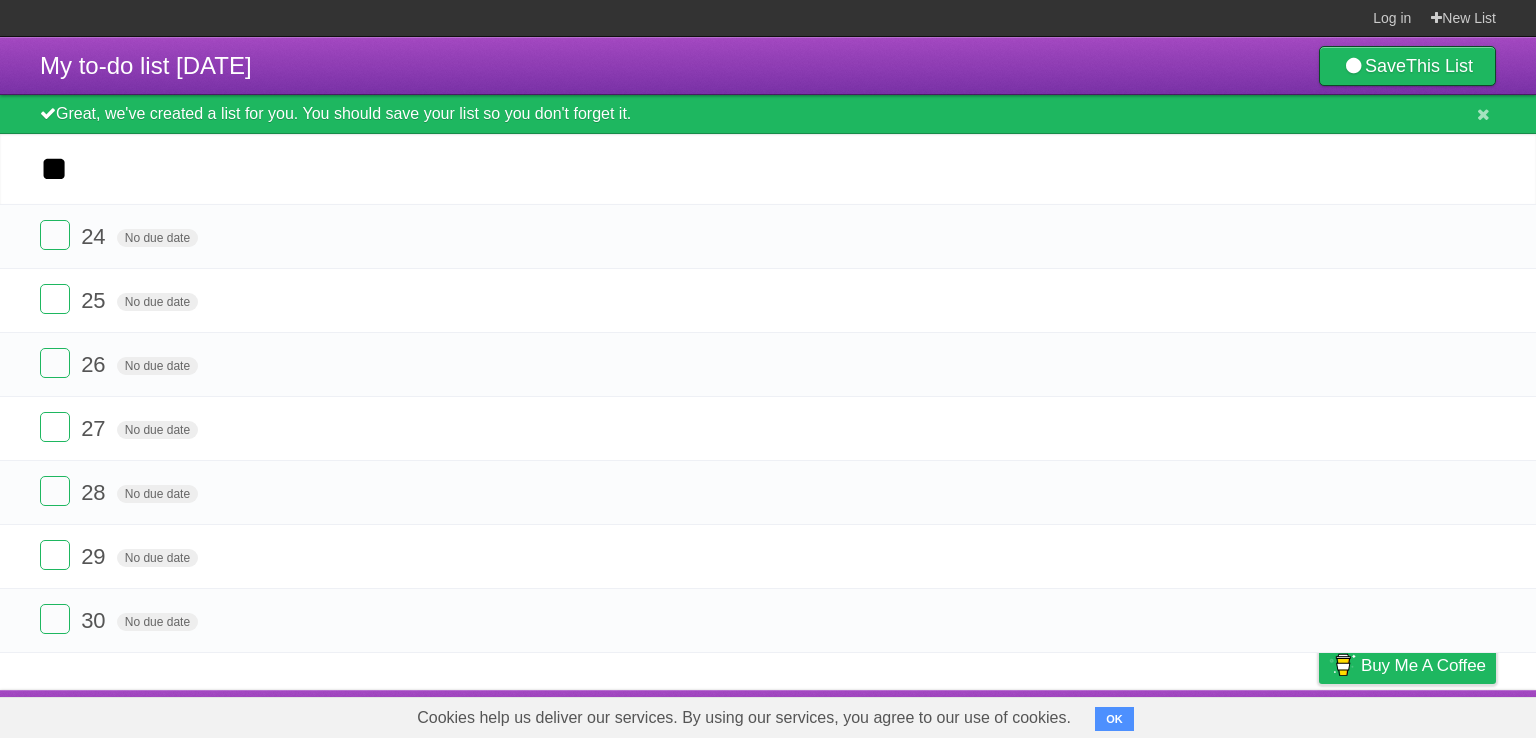 type on "**" 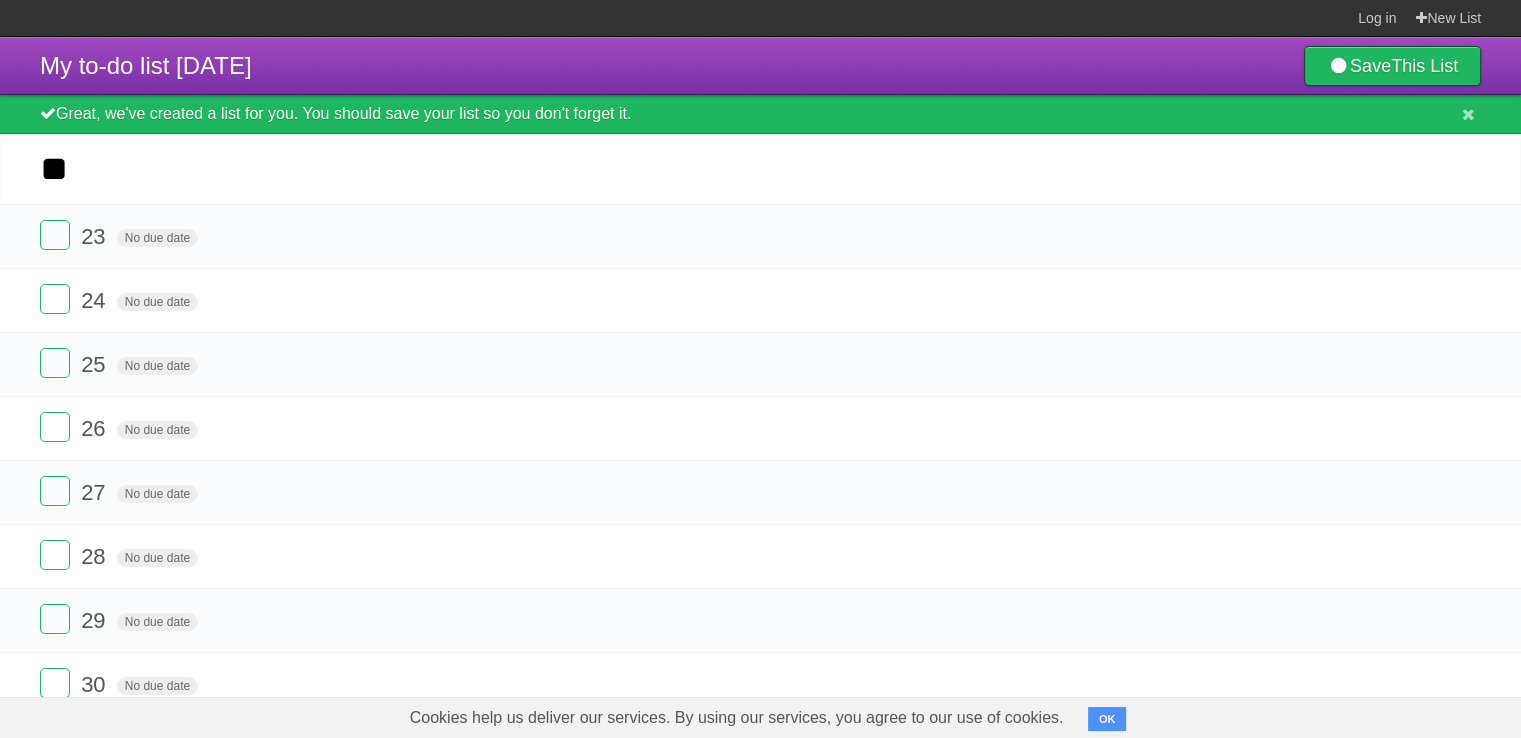 type on "**" 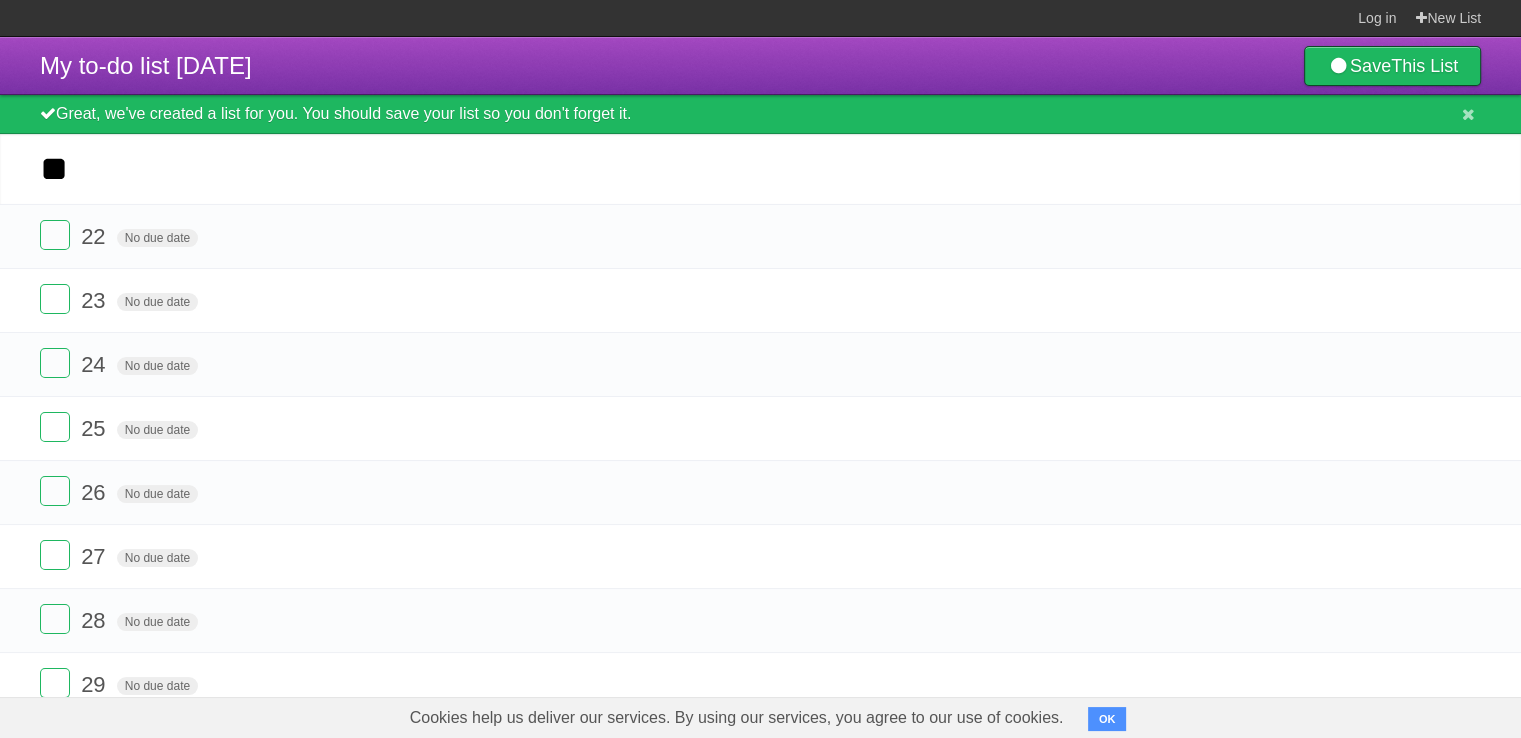 type on "**" 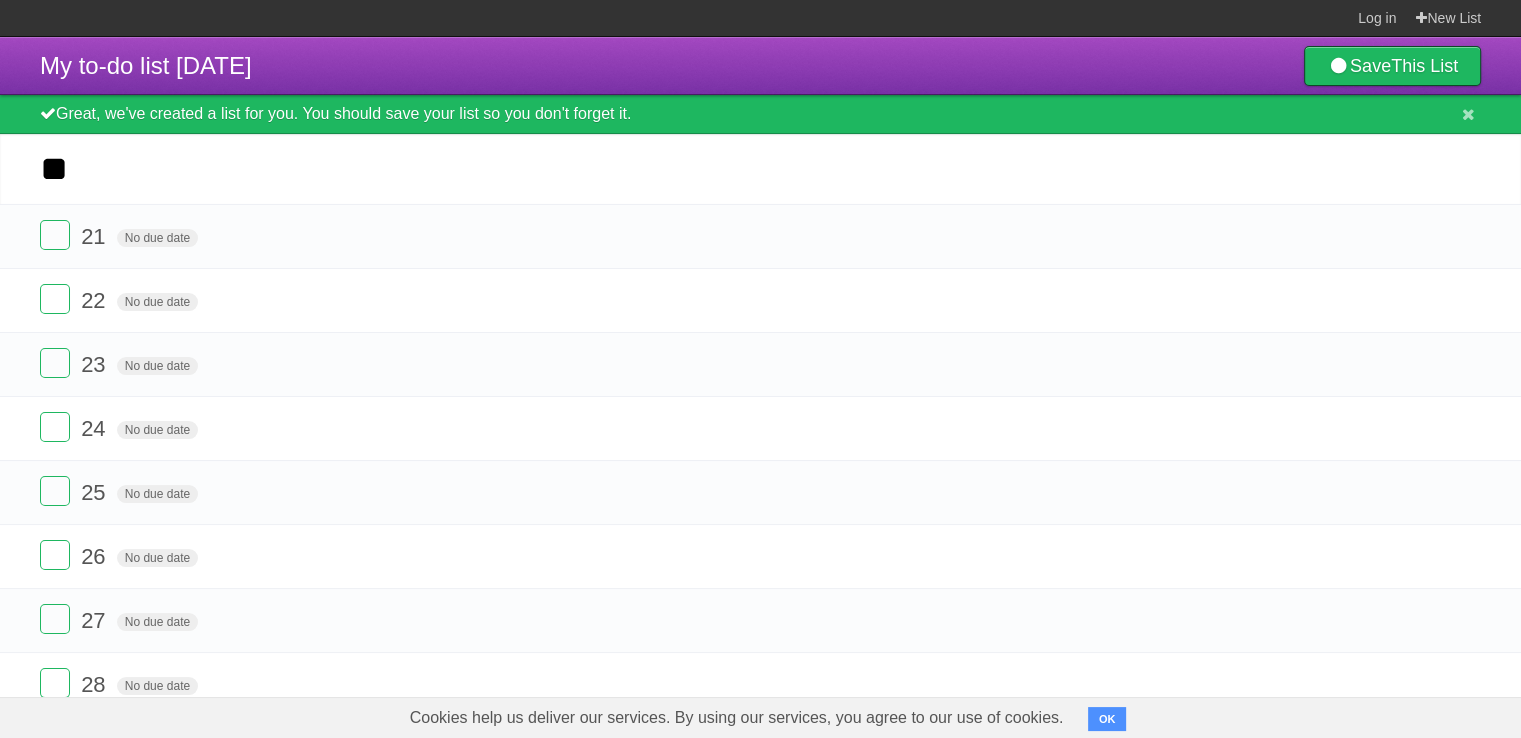 type on "**" 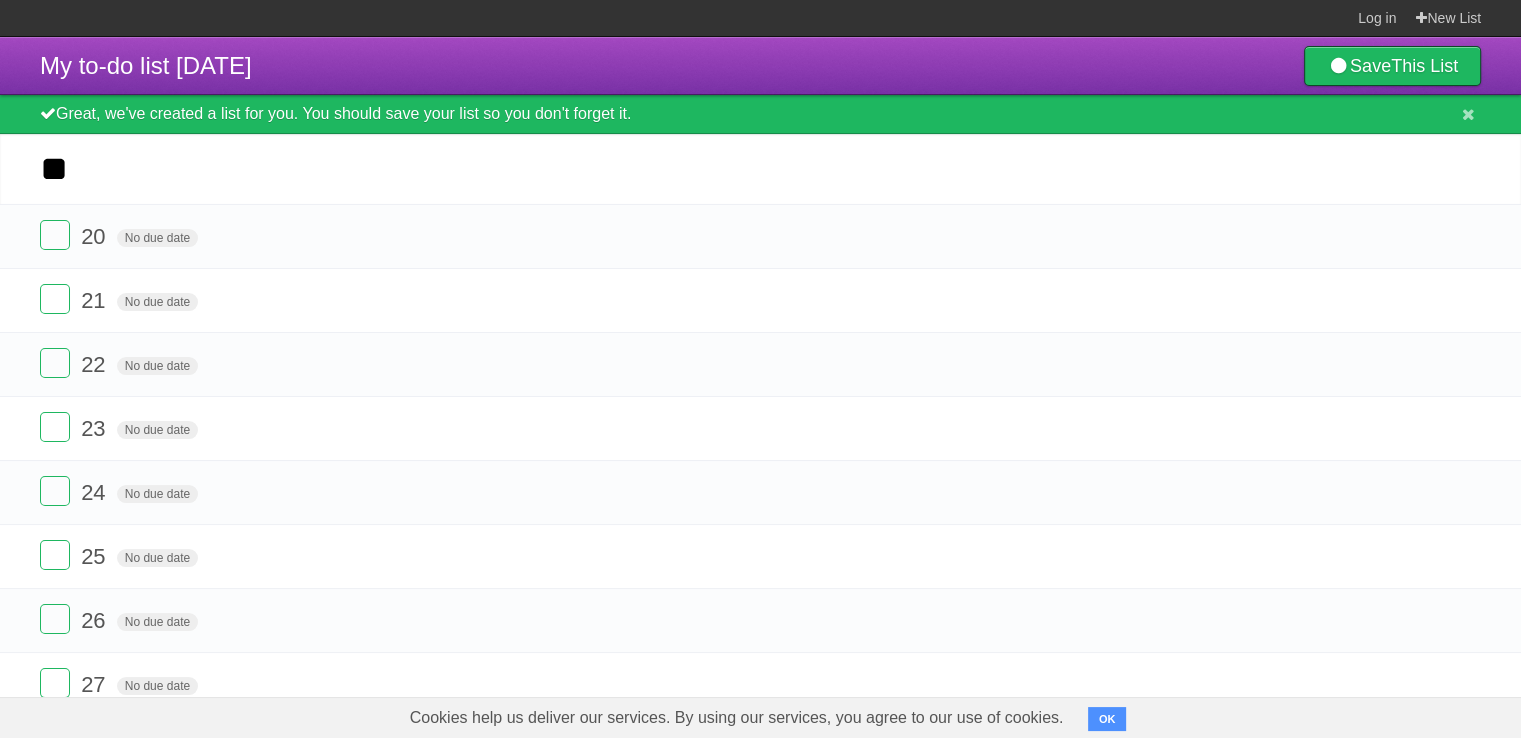 type on "**" 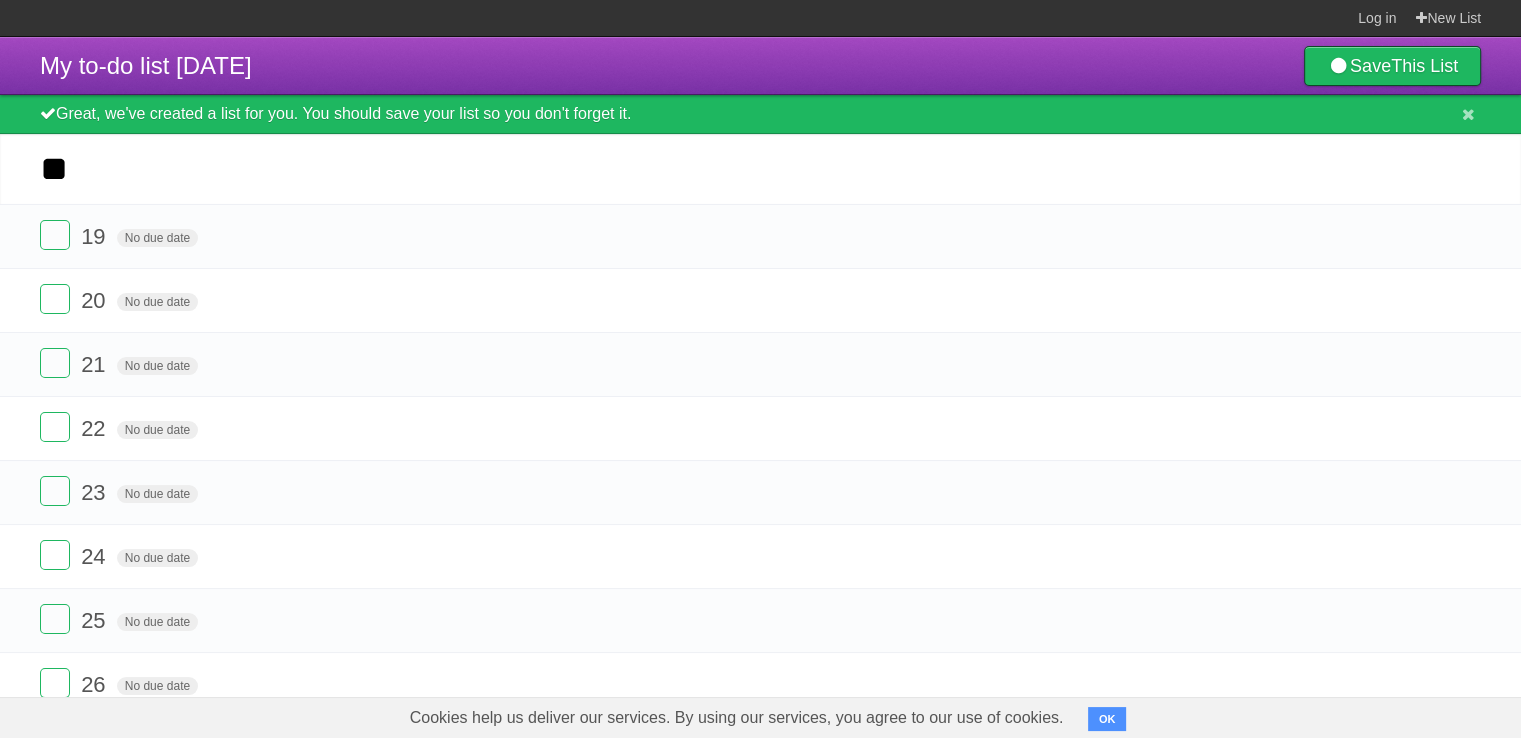 type on "**" 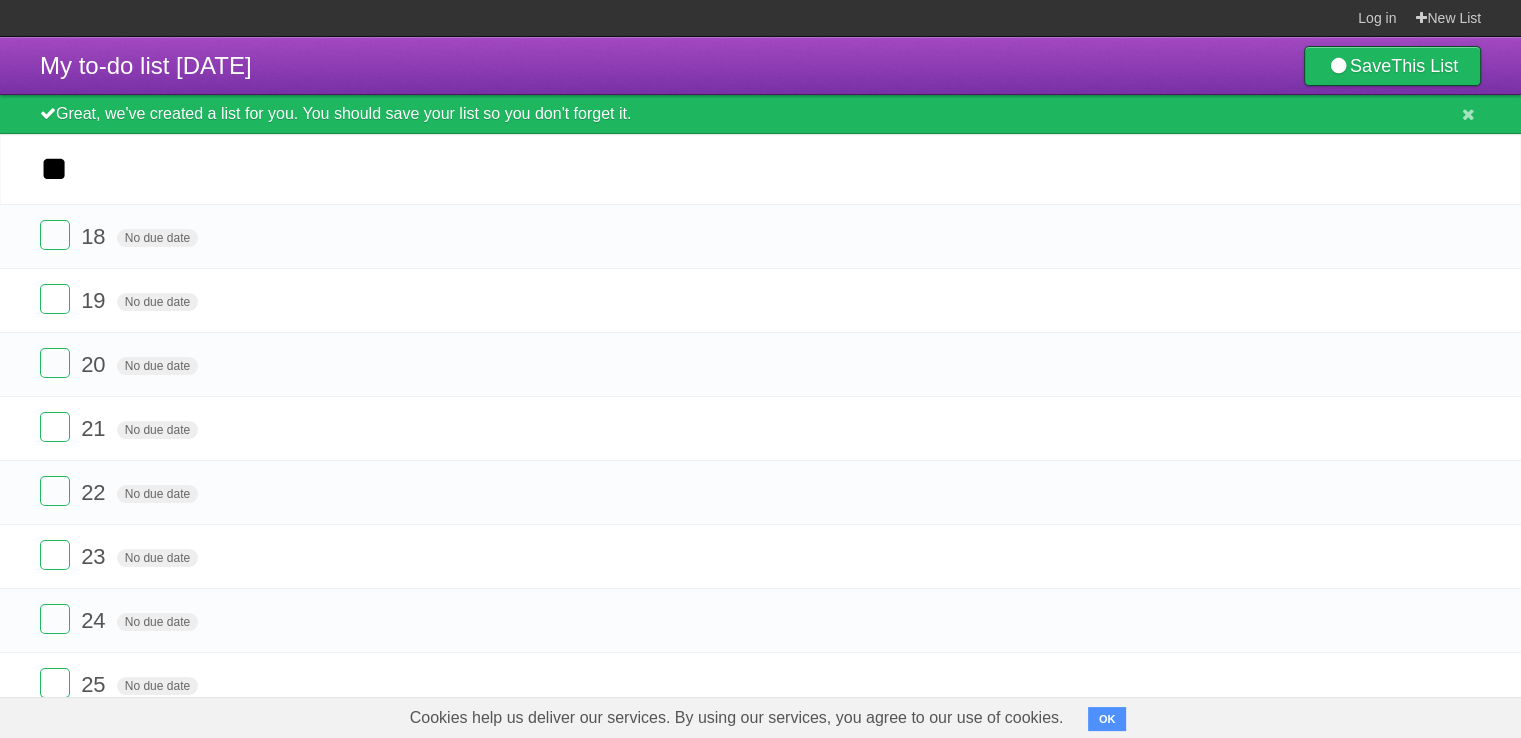 type on "**" 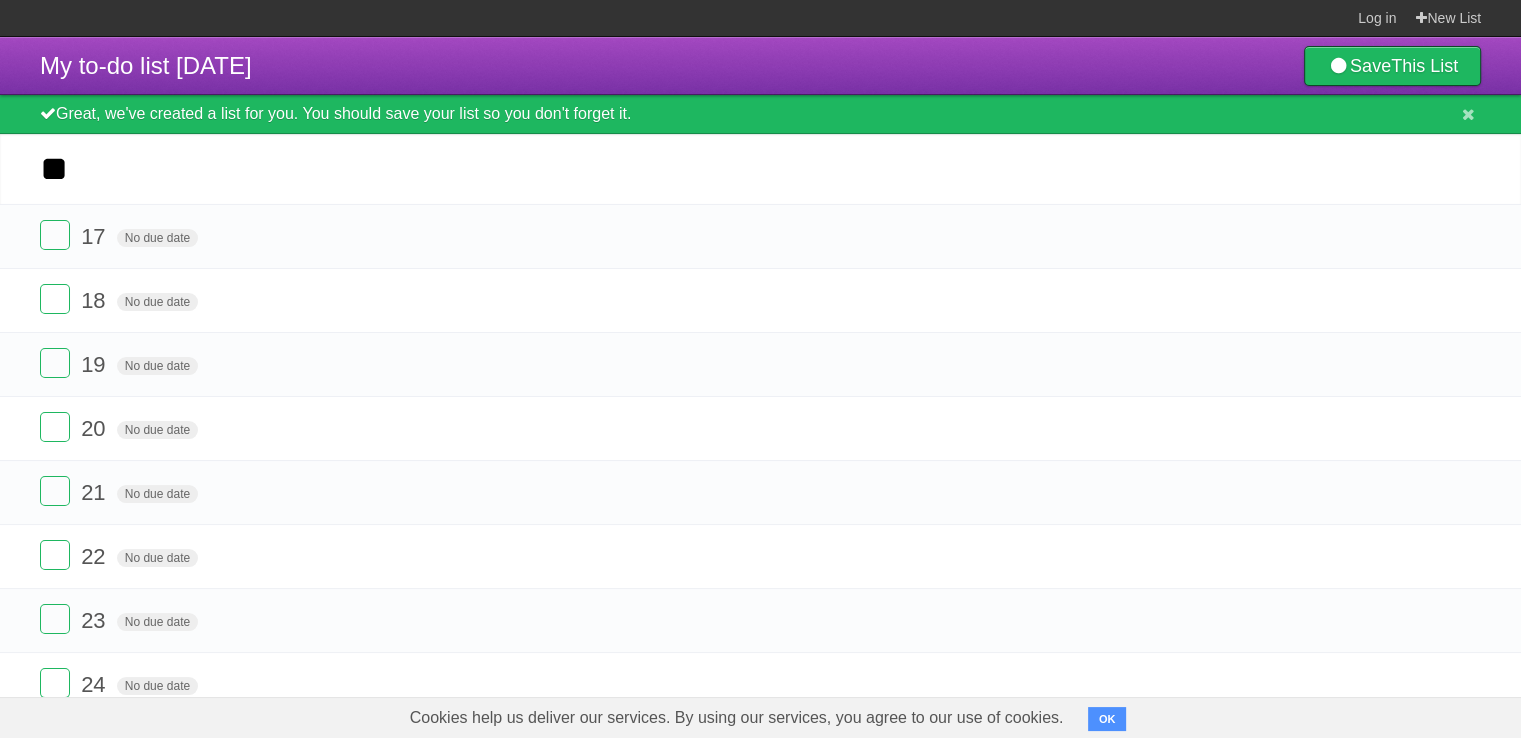 type on "**" 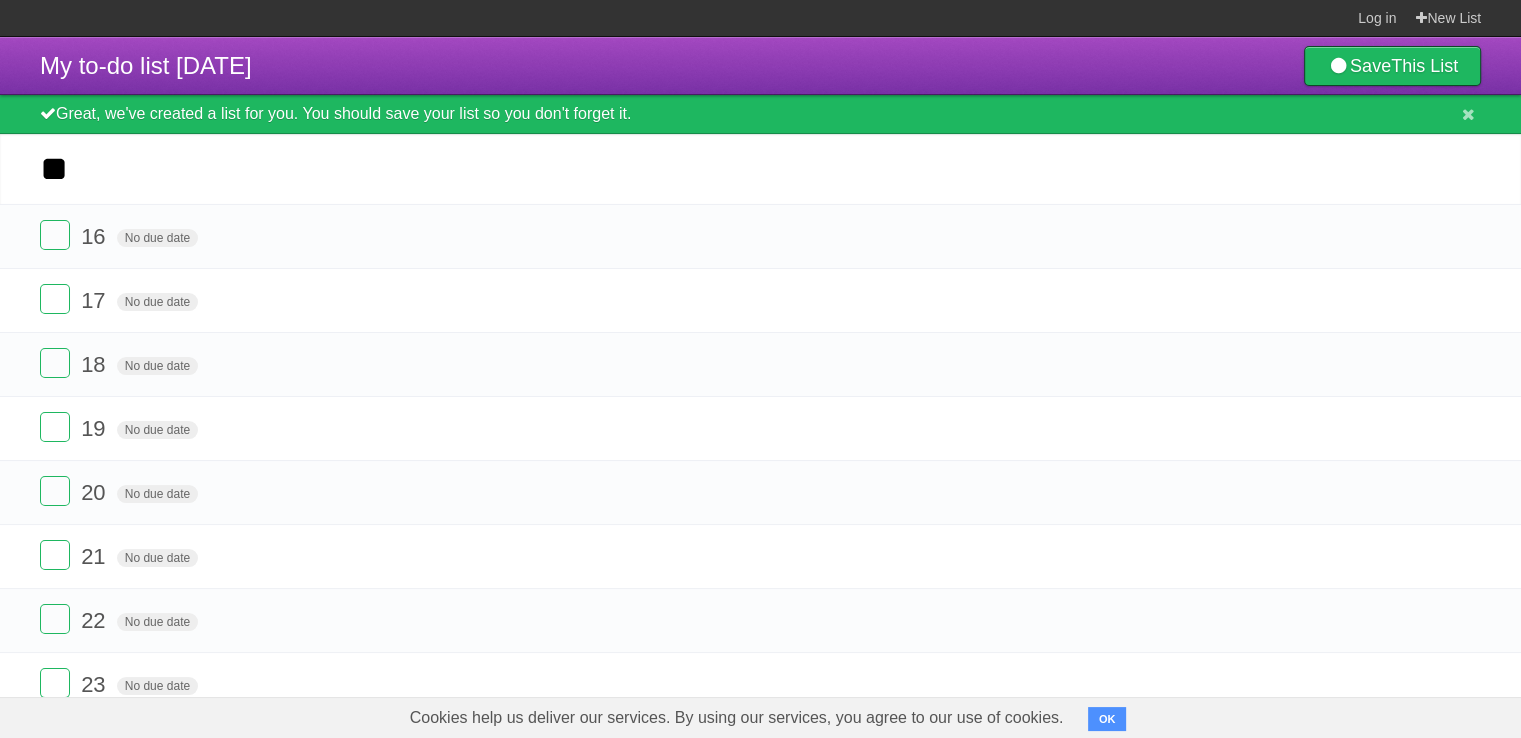 type on "**" 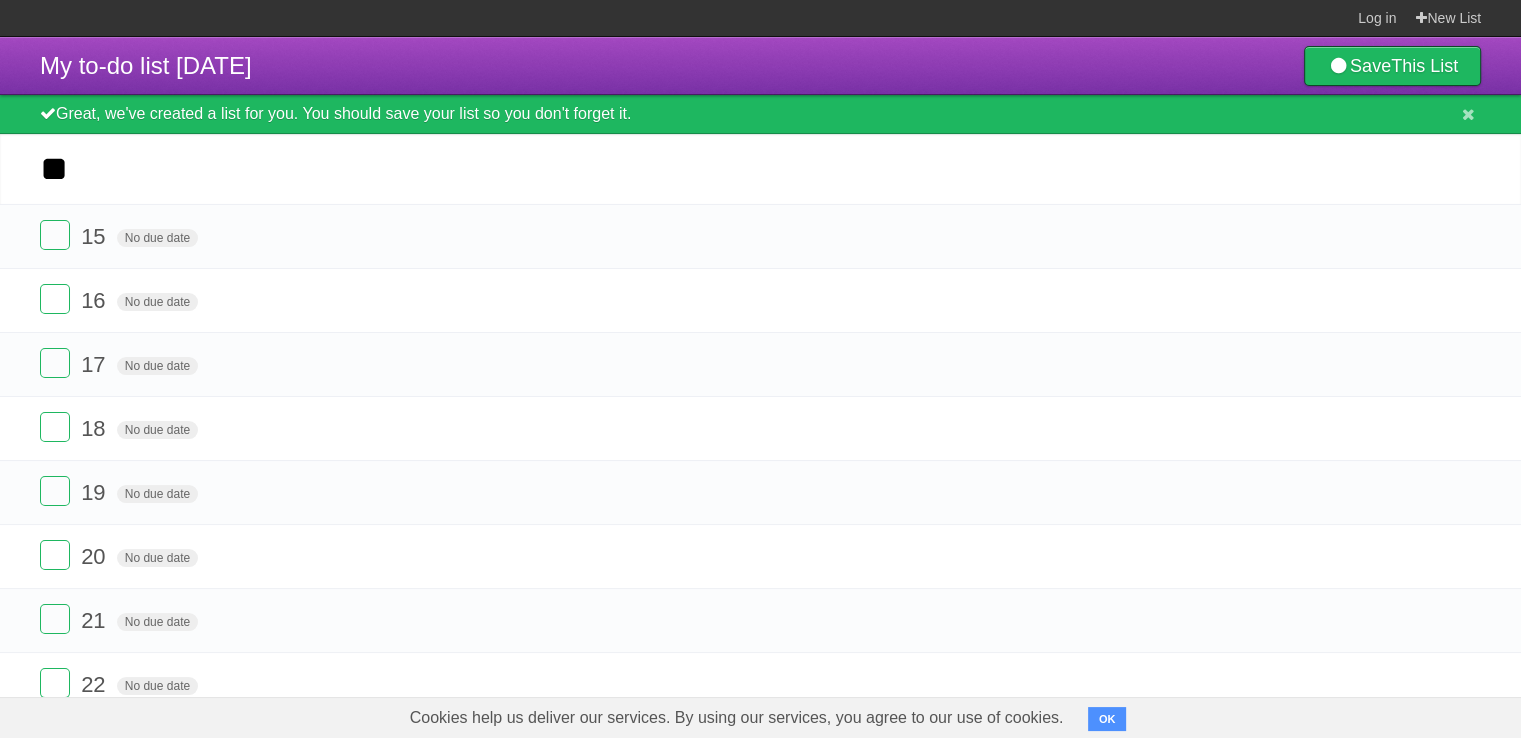 type on "**" 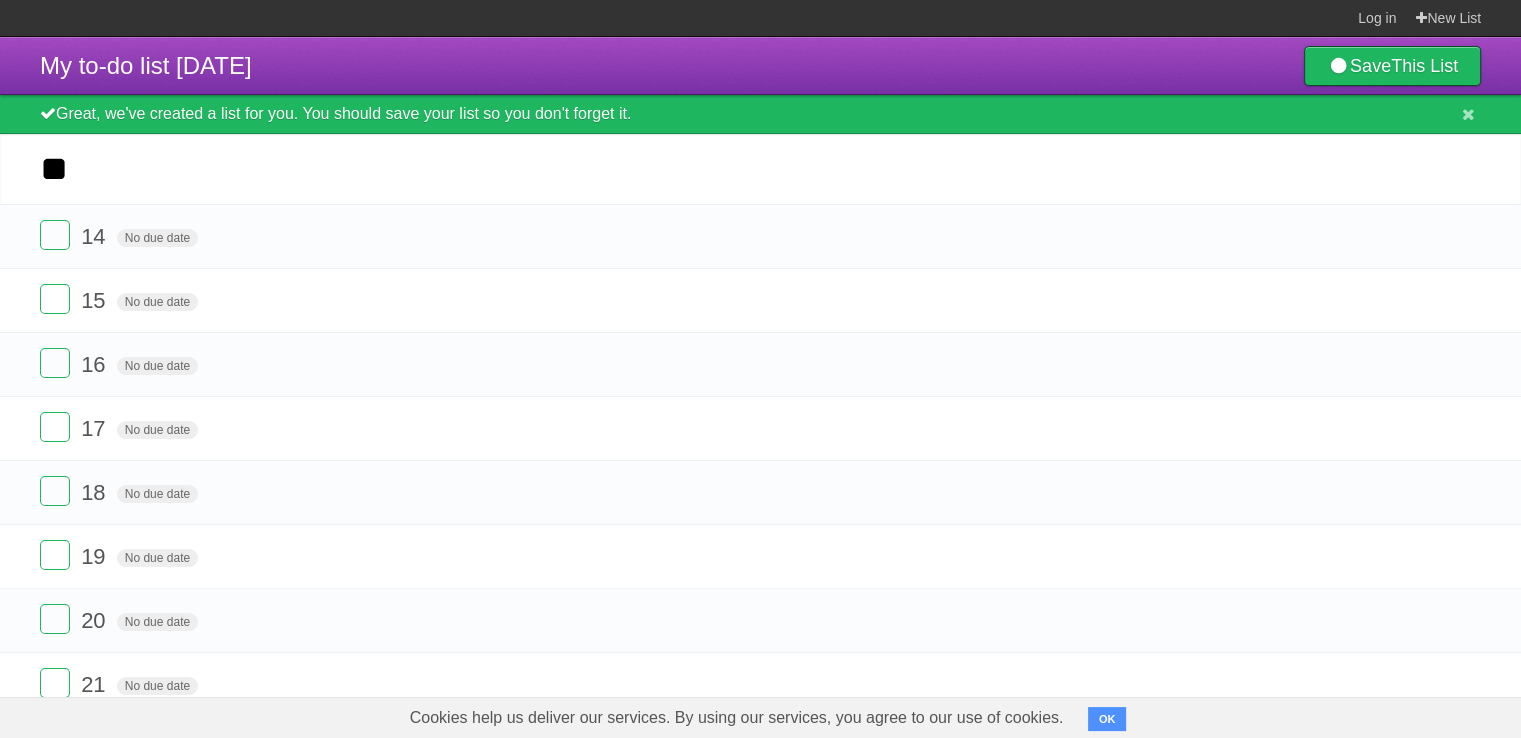 type on "**" 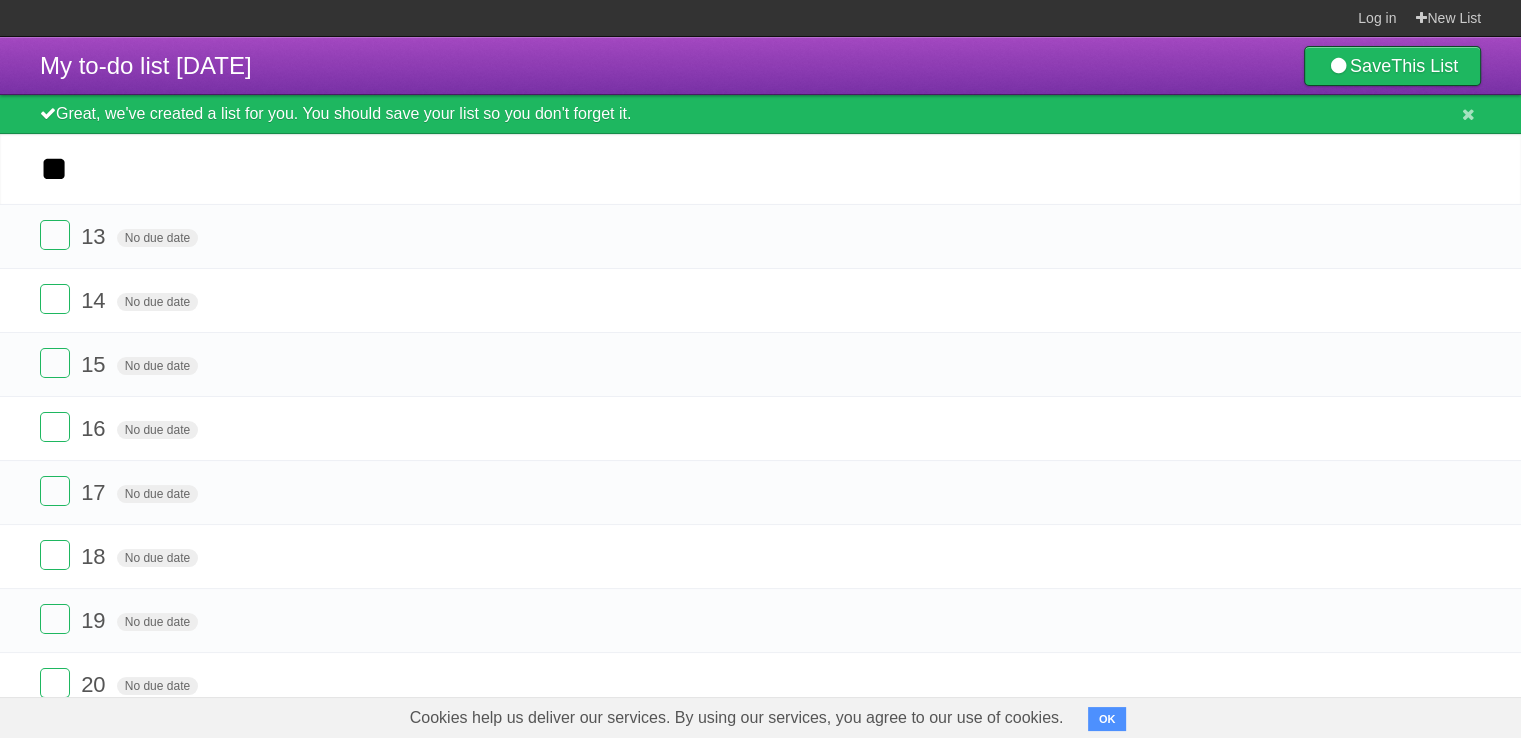 type on "**" 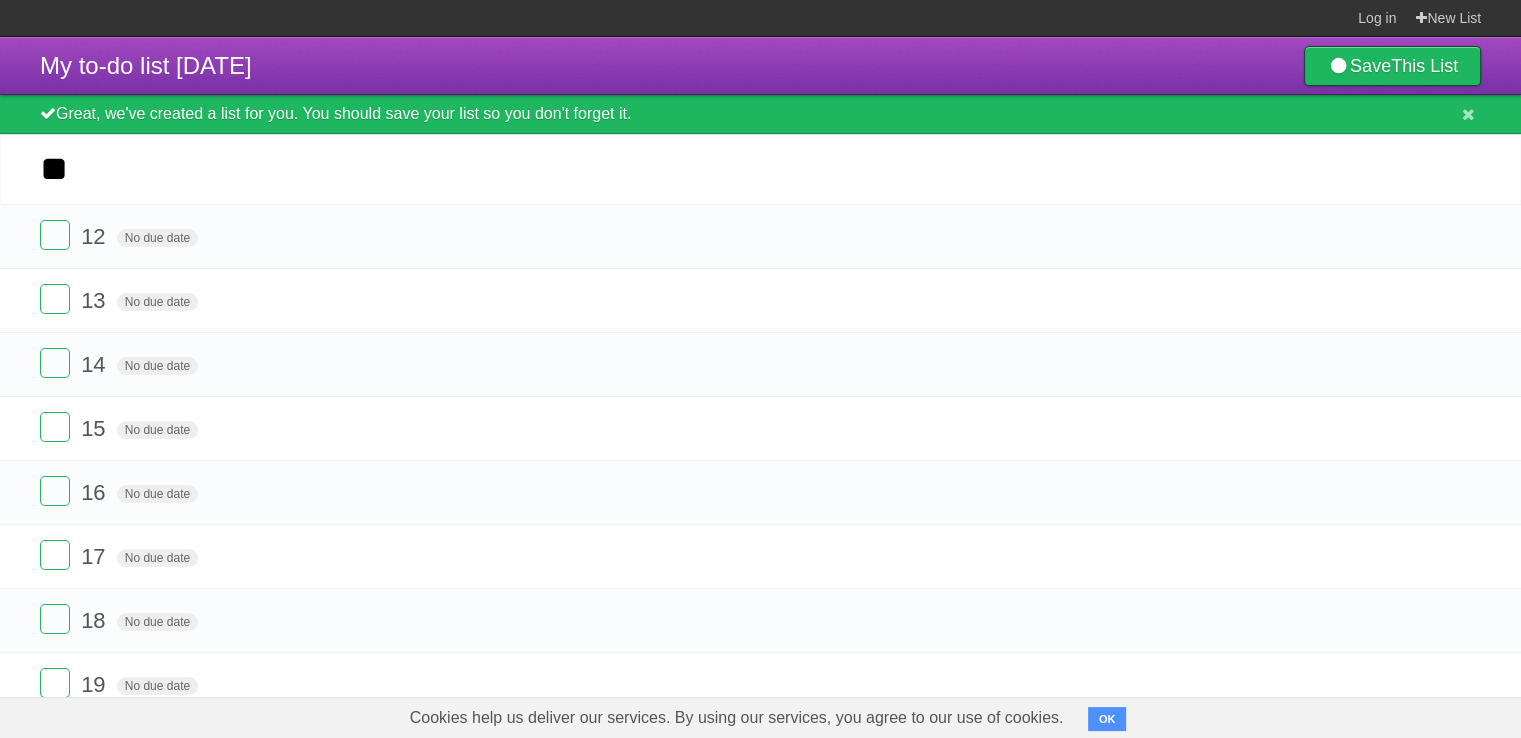 type on "**" 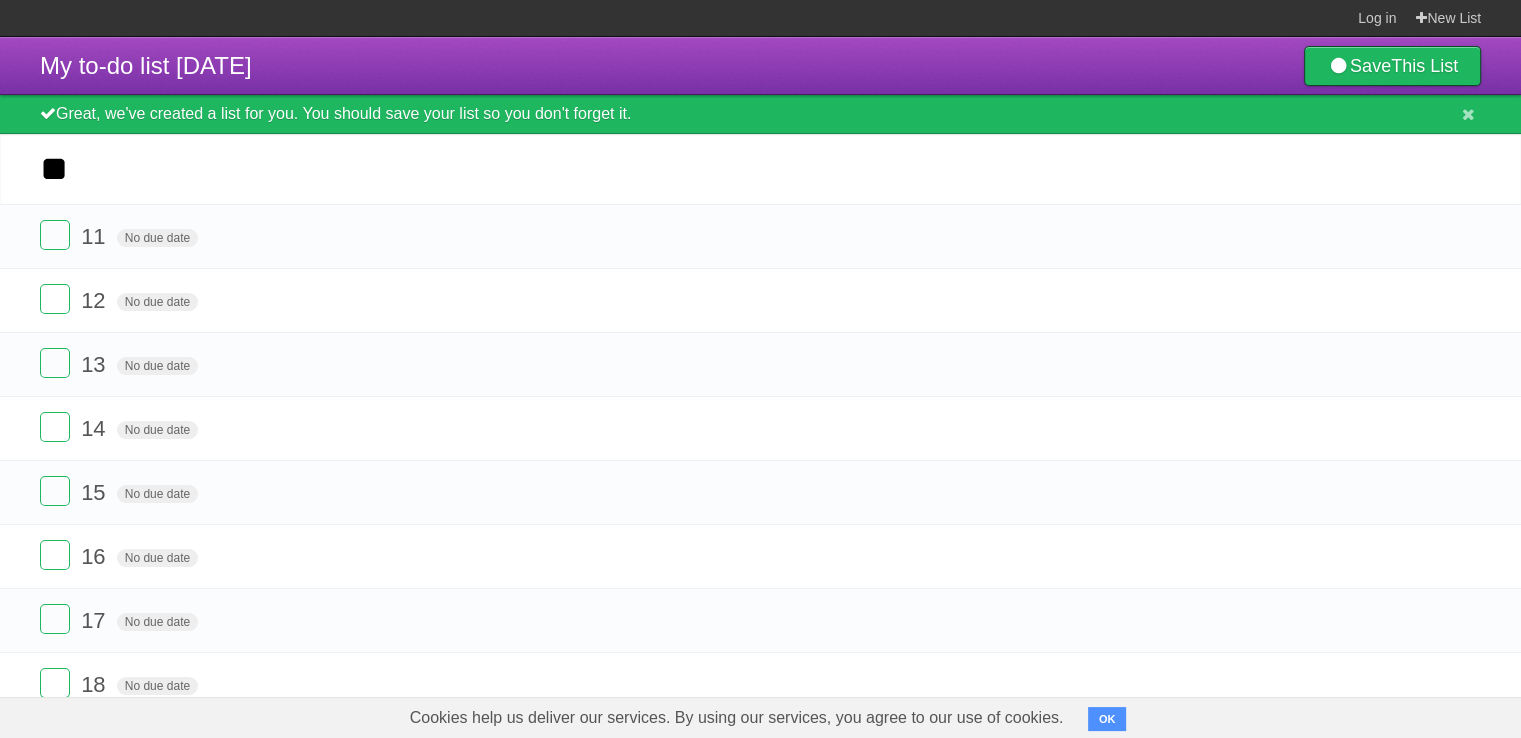 type on "**" 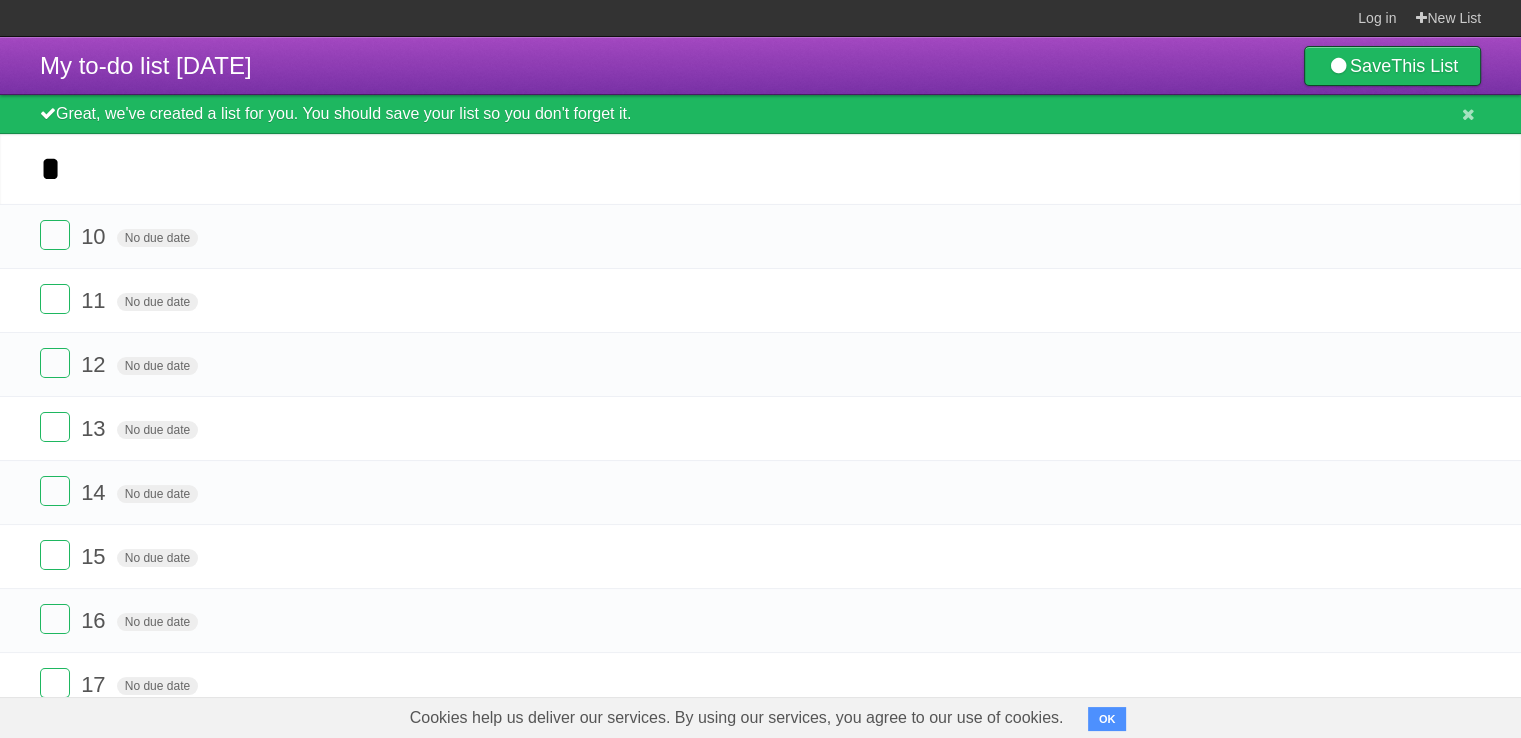 type on "*" 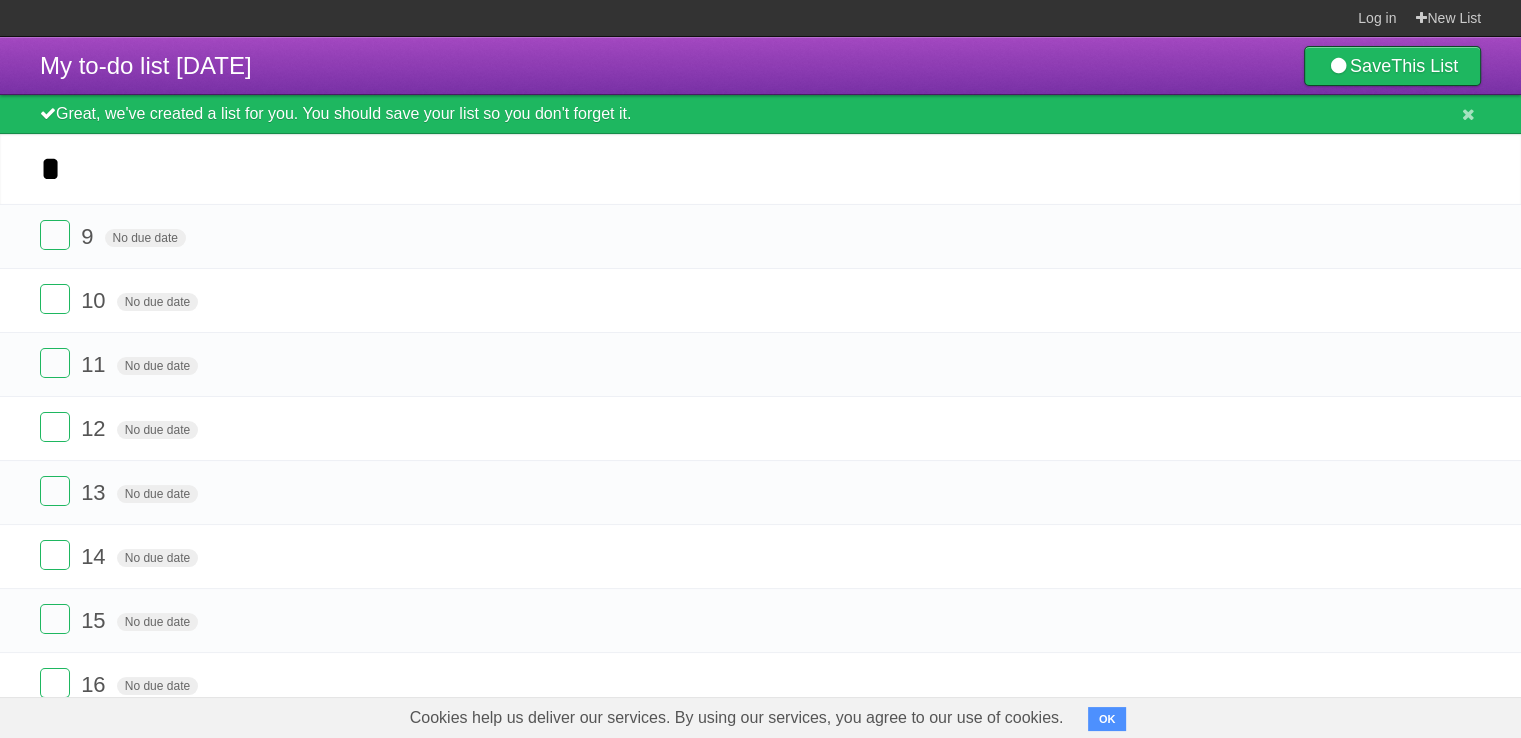 type on "*" 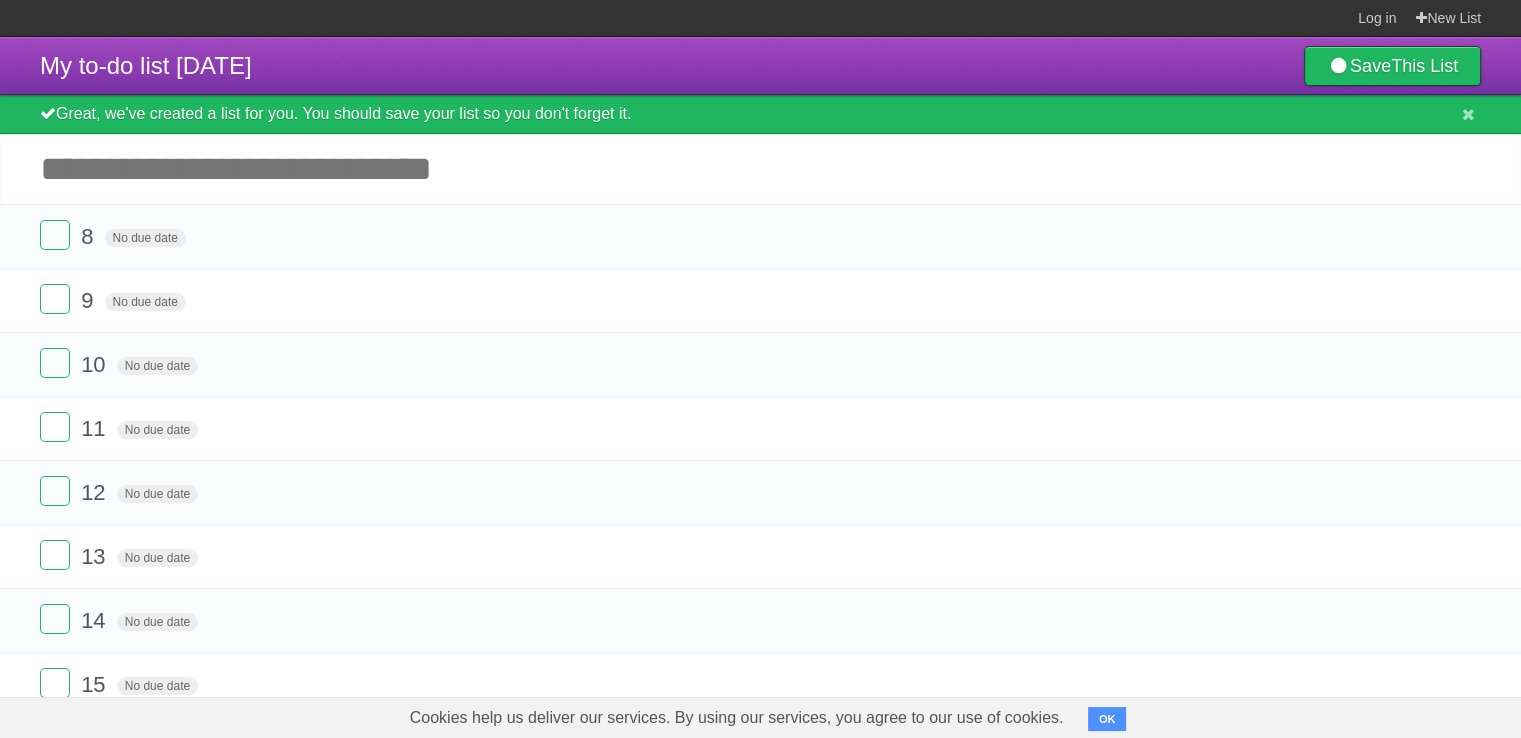 click on "Add another task" at bounding box center [760, 169] 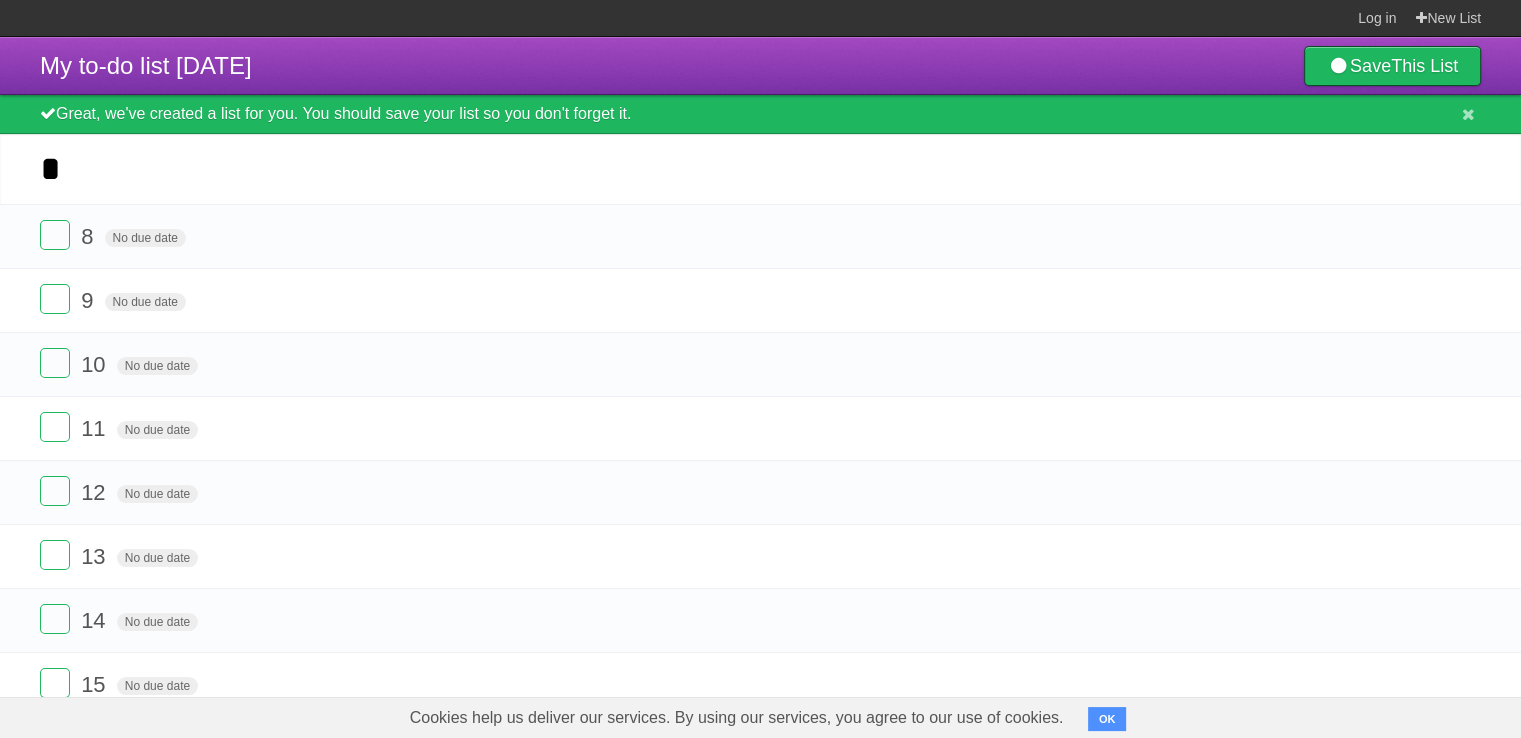 type on "*" 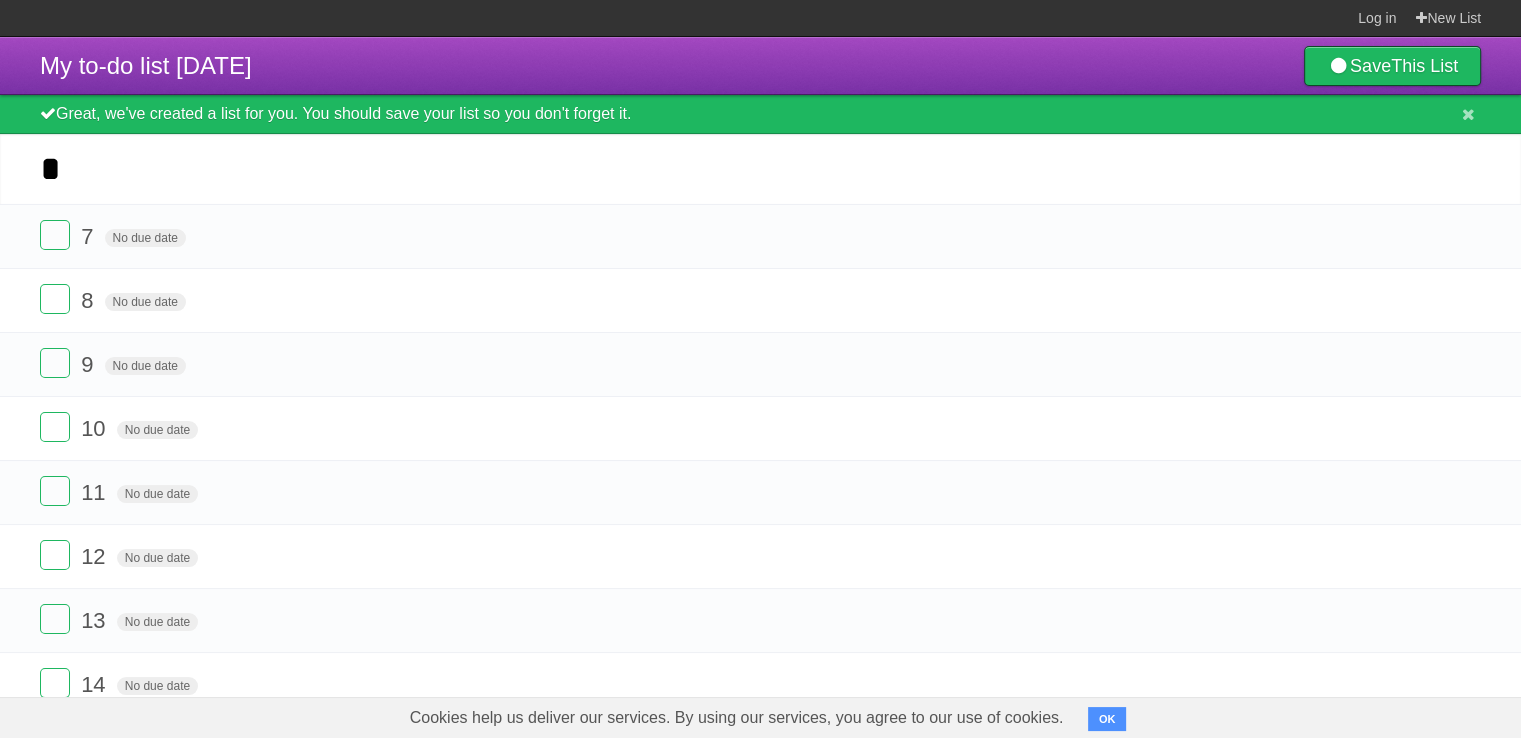 type on "*" 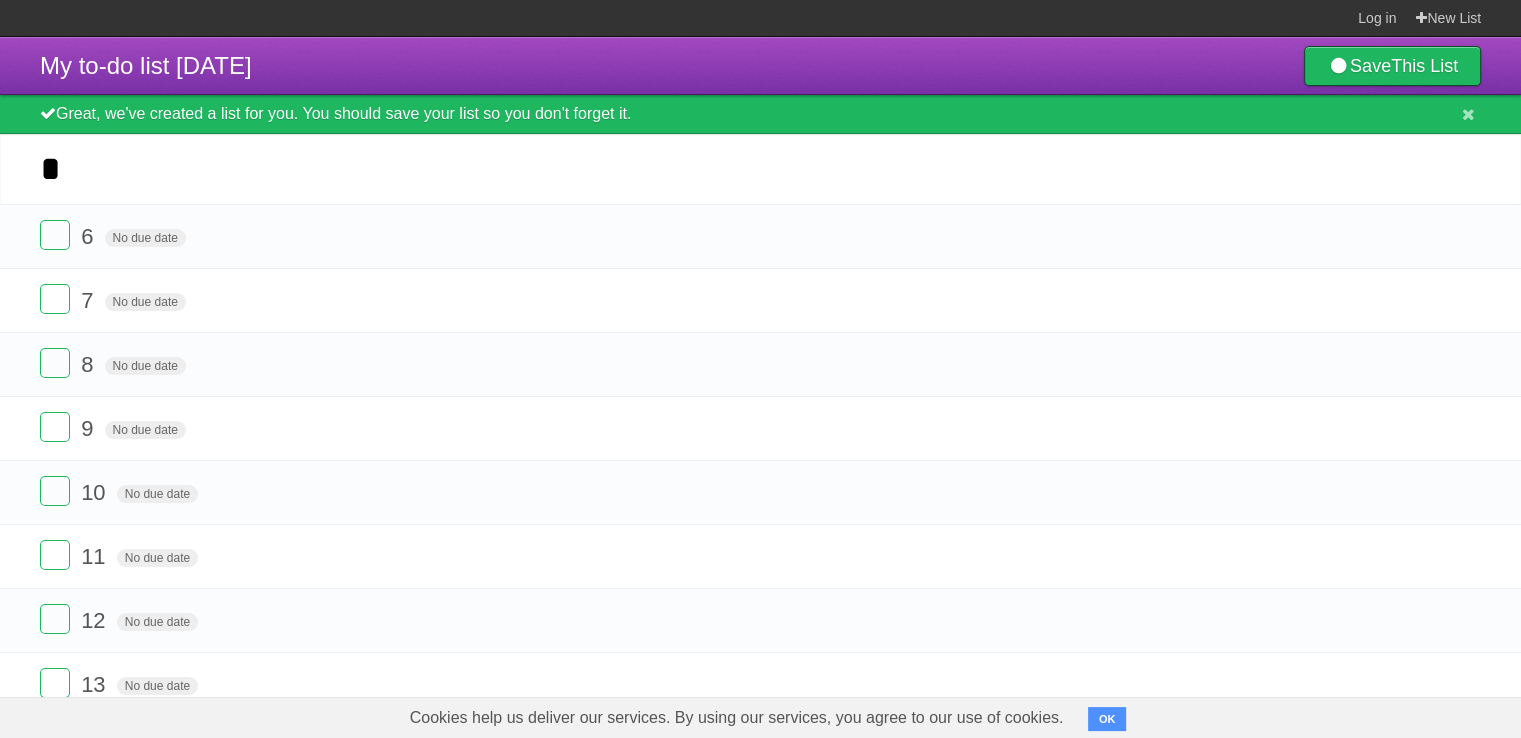 type on "*" 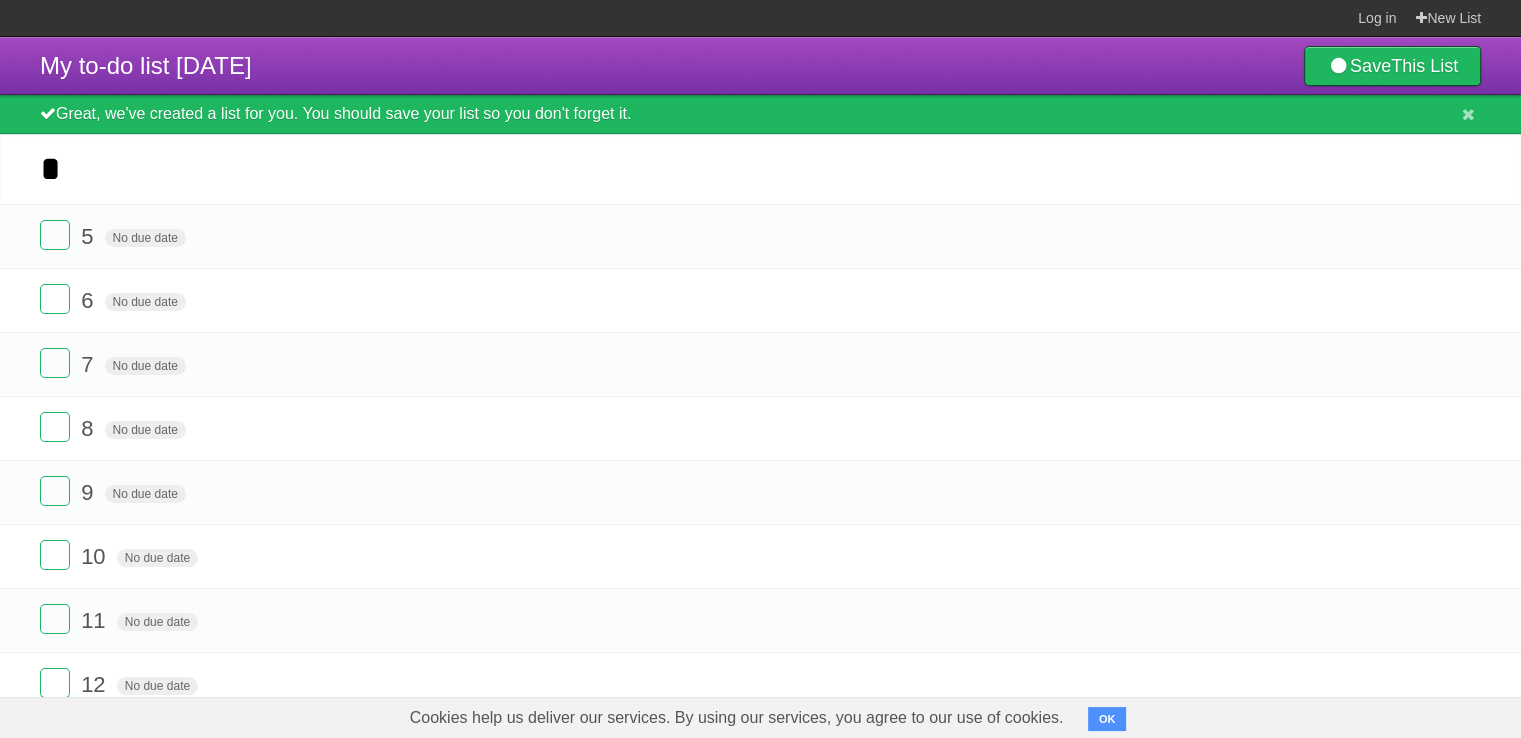 type on "*" 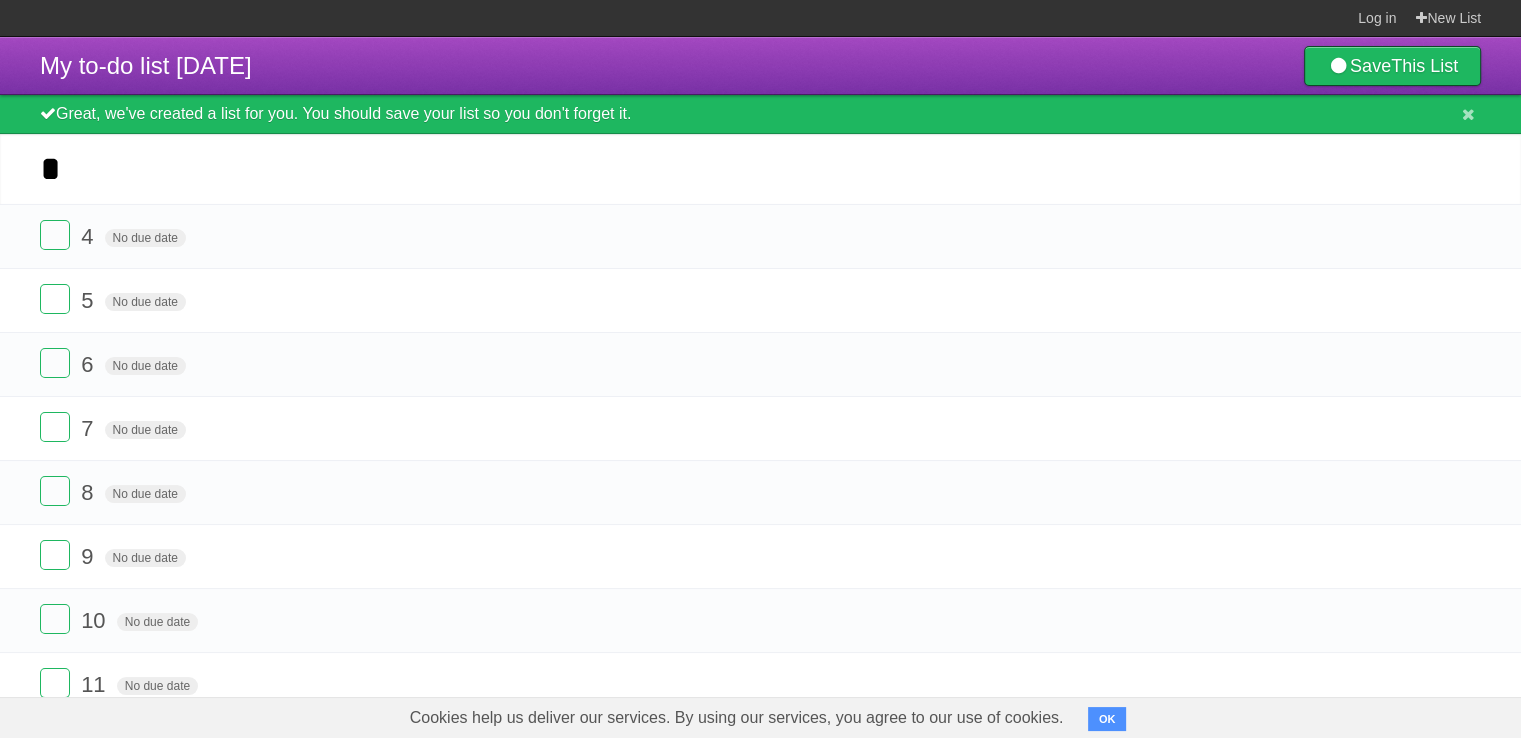 type on "*" 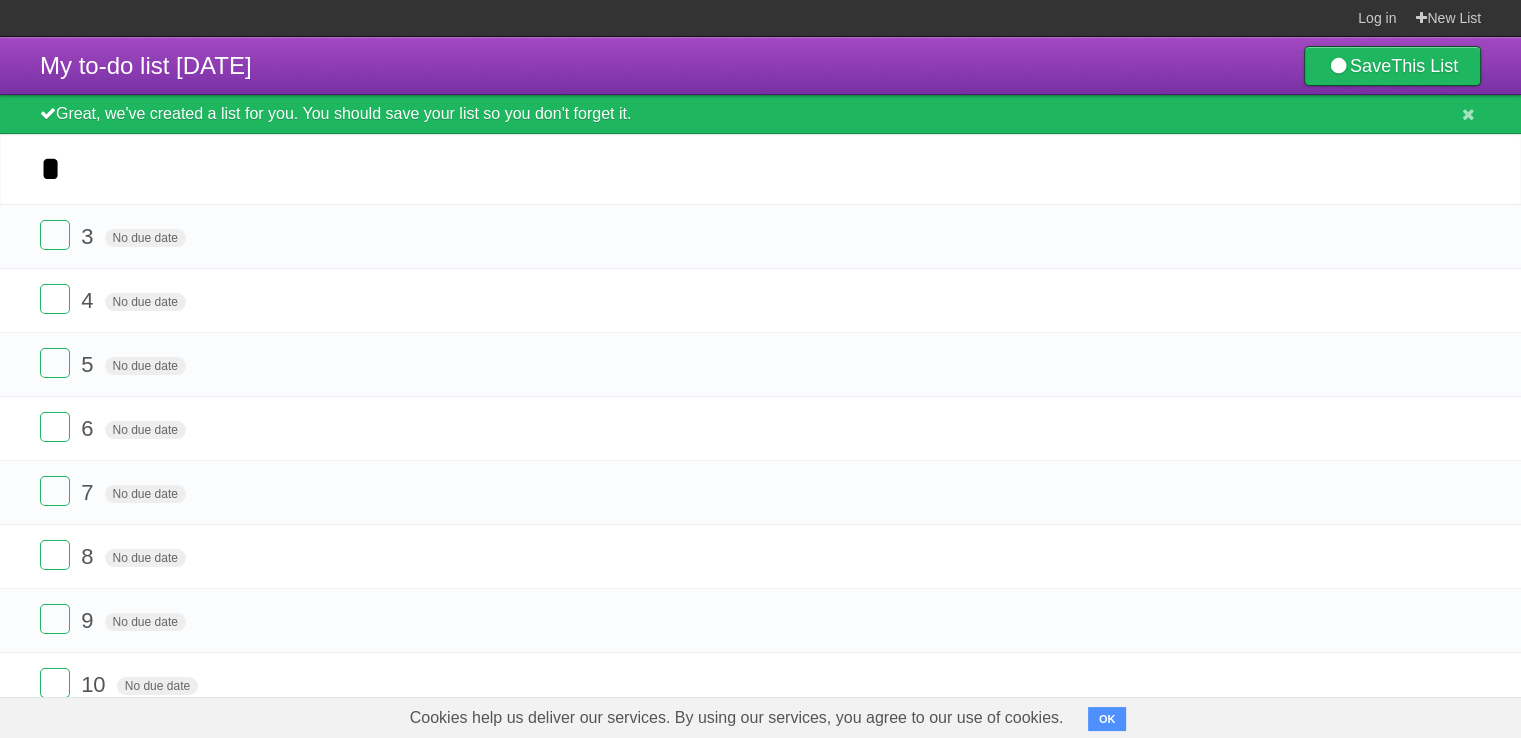 type on "*" 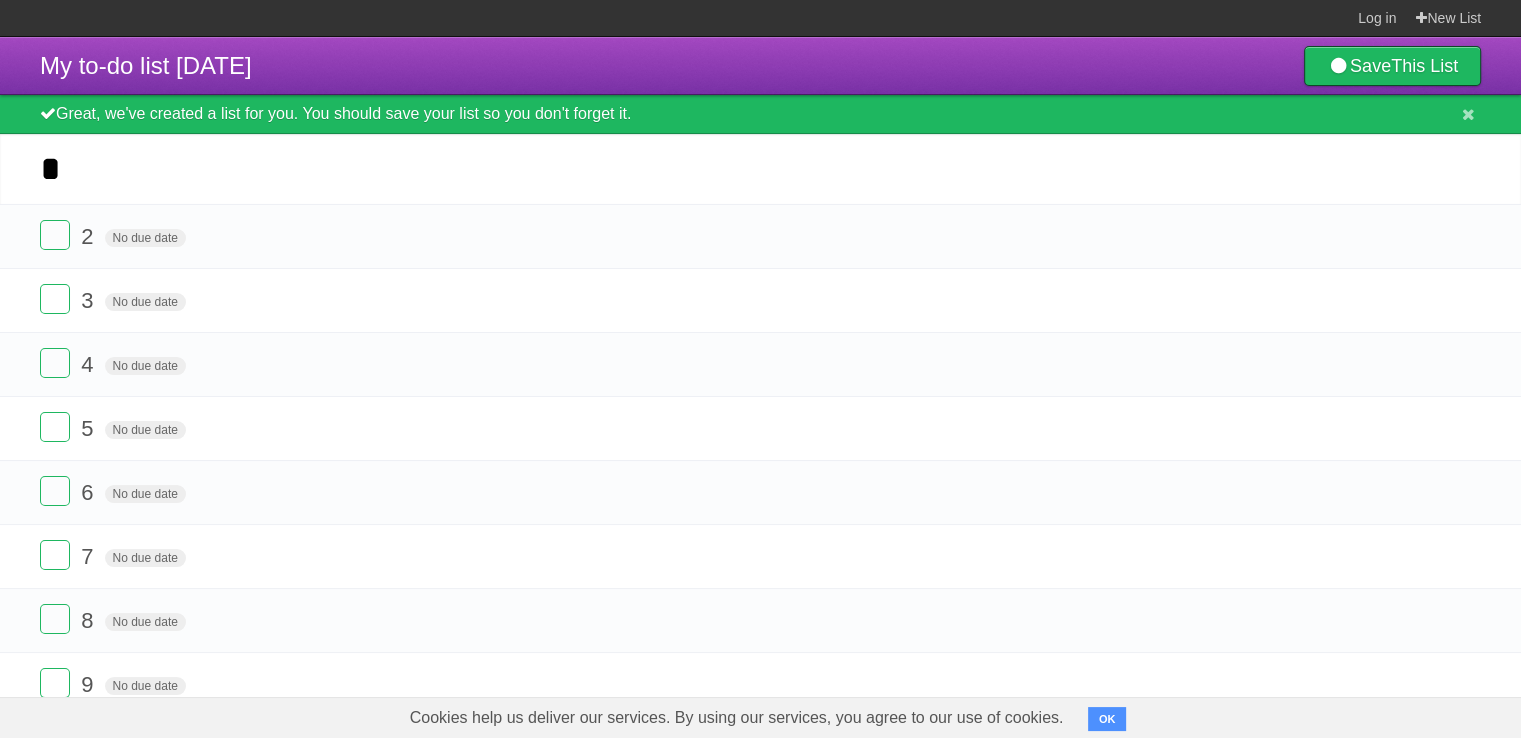type on "*" 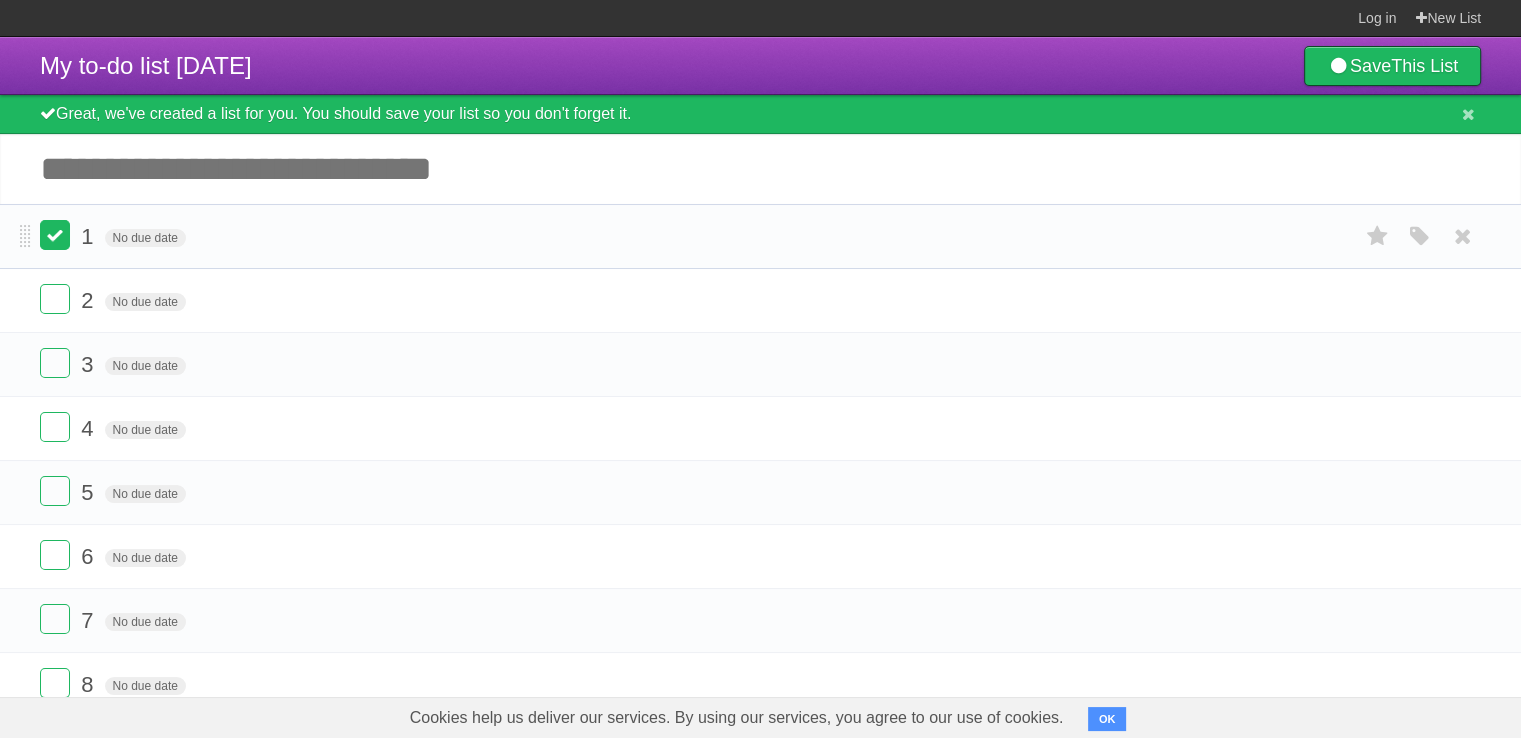 click at bounding box center (55, 235) 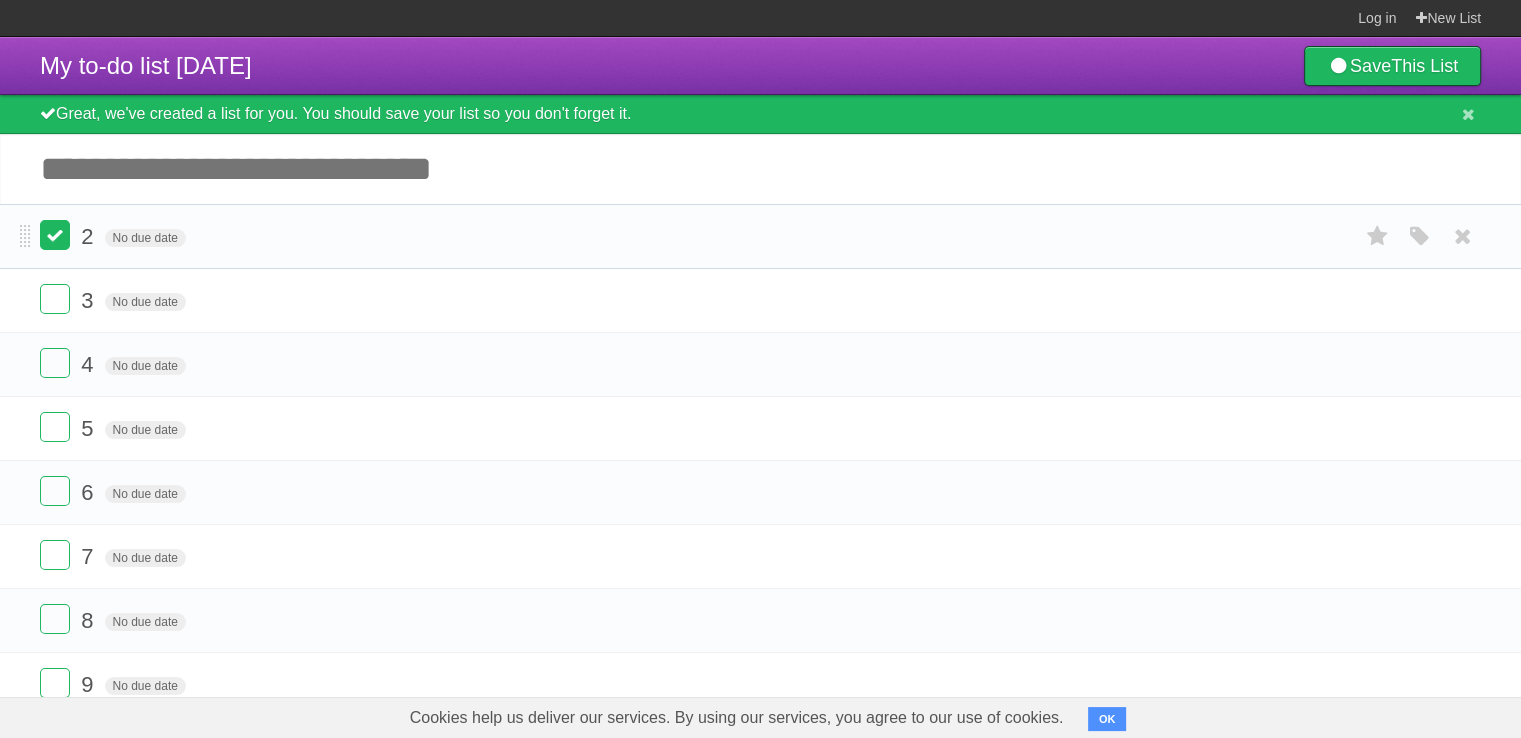 click at bounding box center (55, 235) 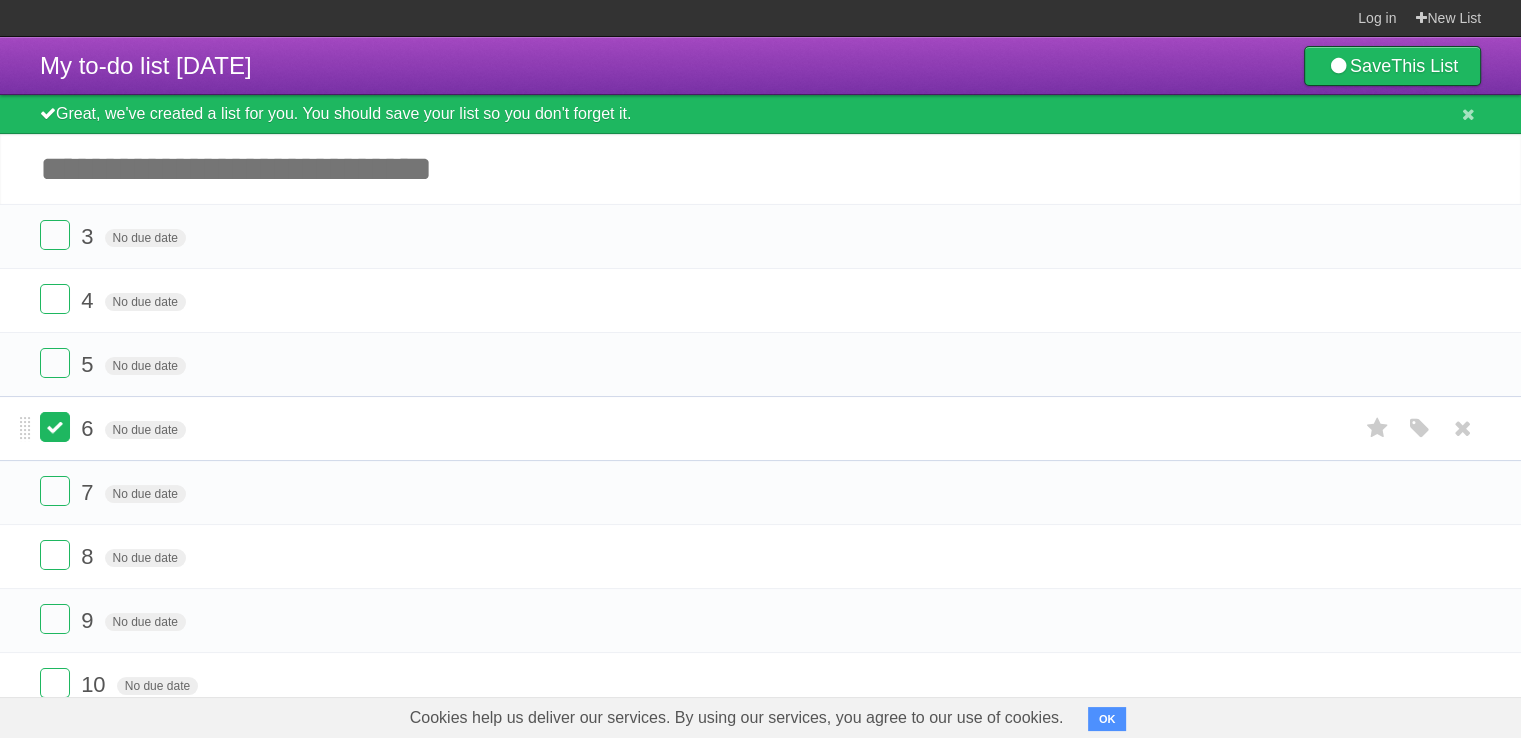 click at bounding box center (55, 427) 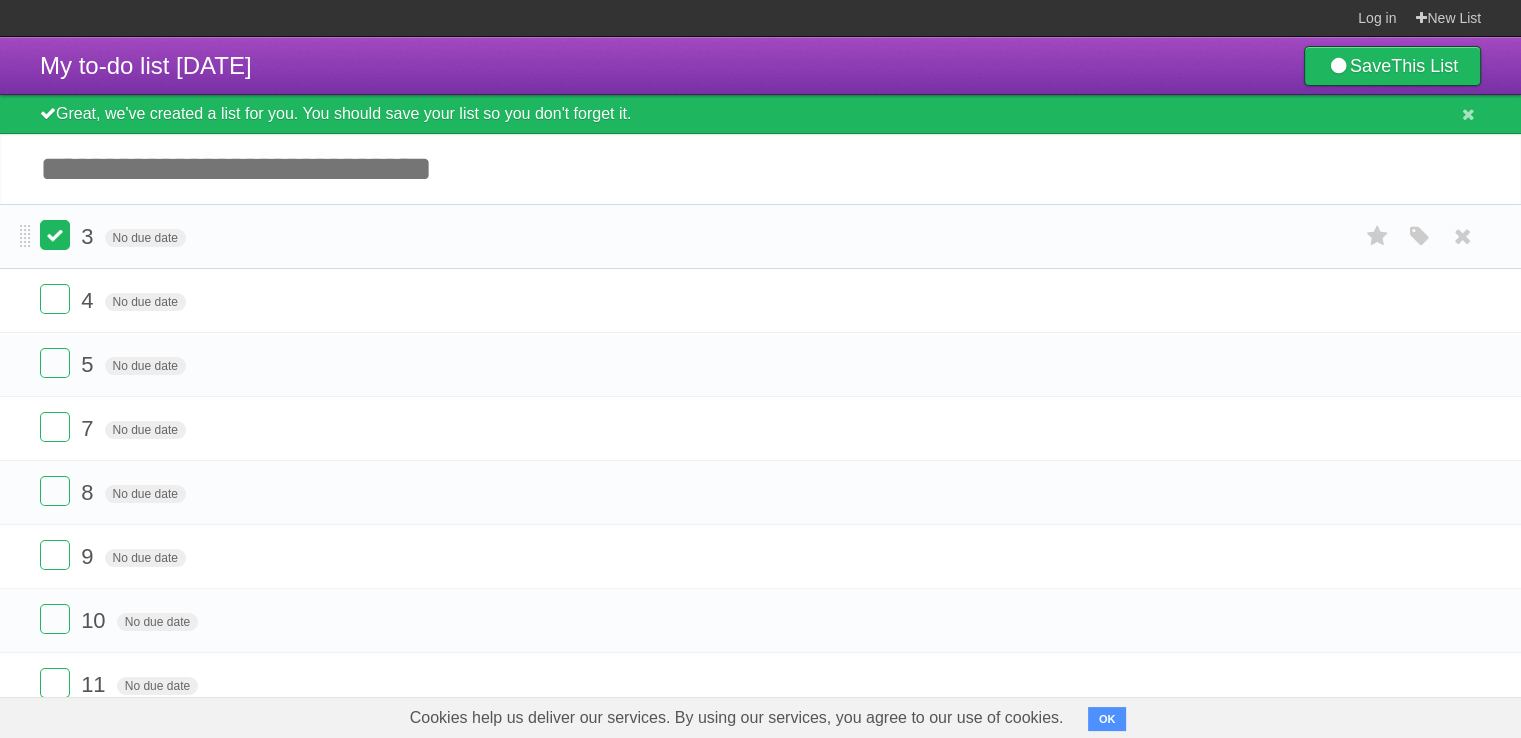 click at bounding box center (55, 235) 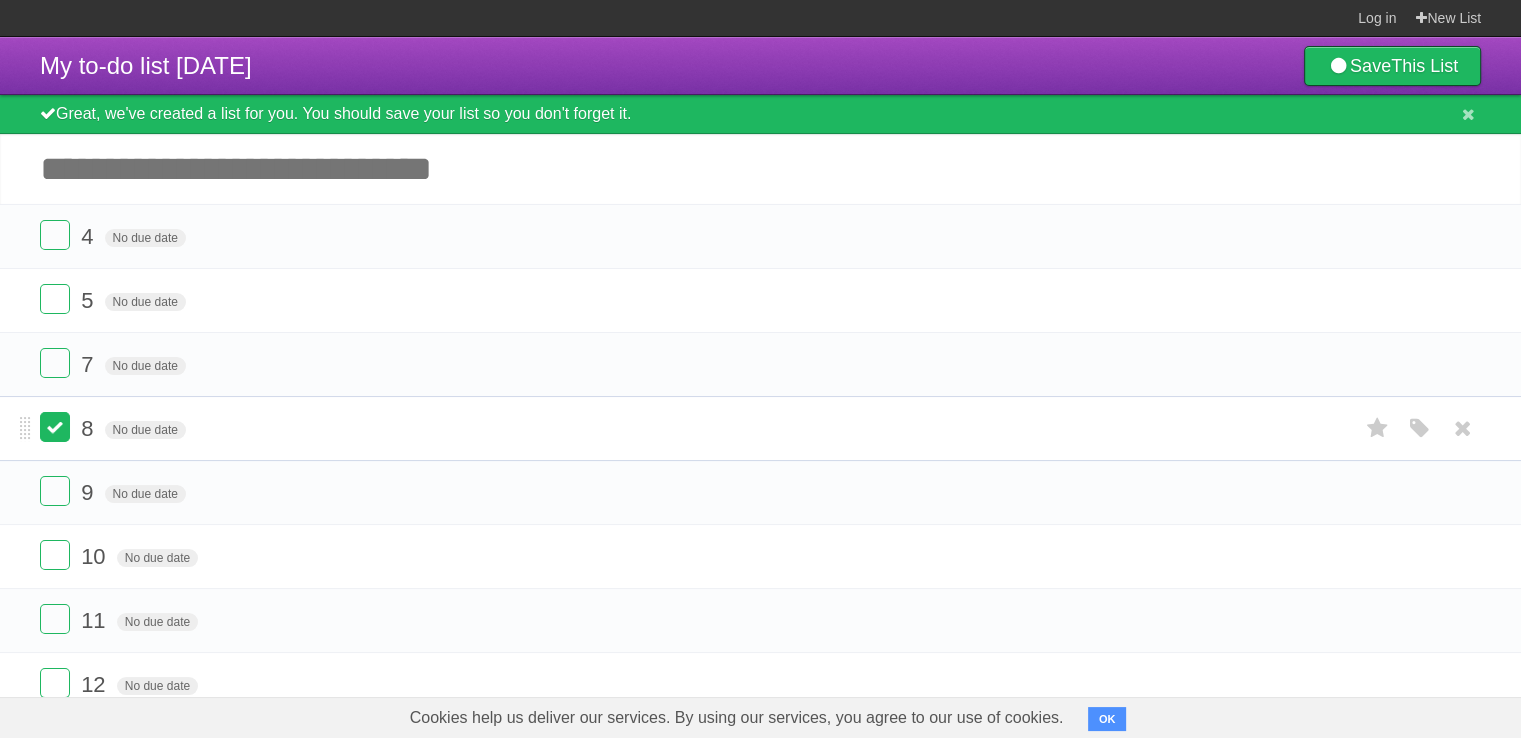 click at bounding box center [55, 427] 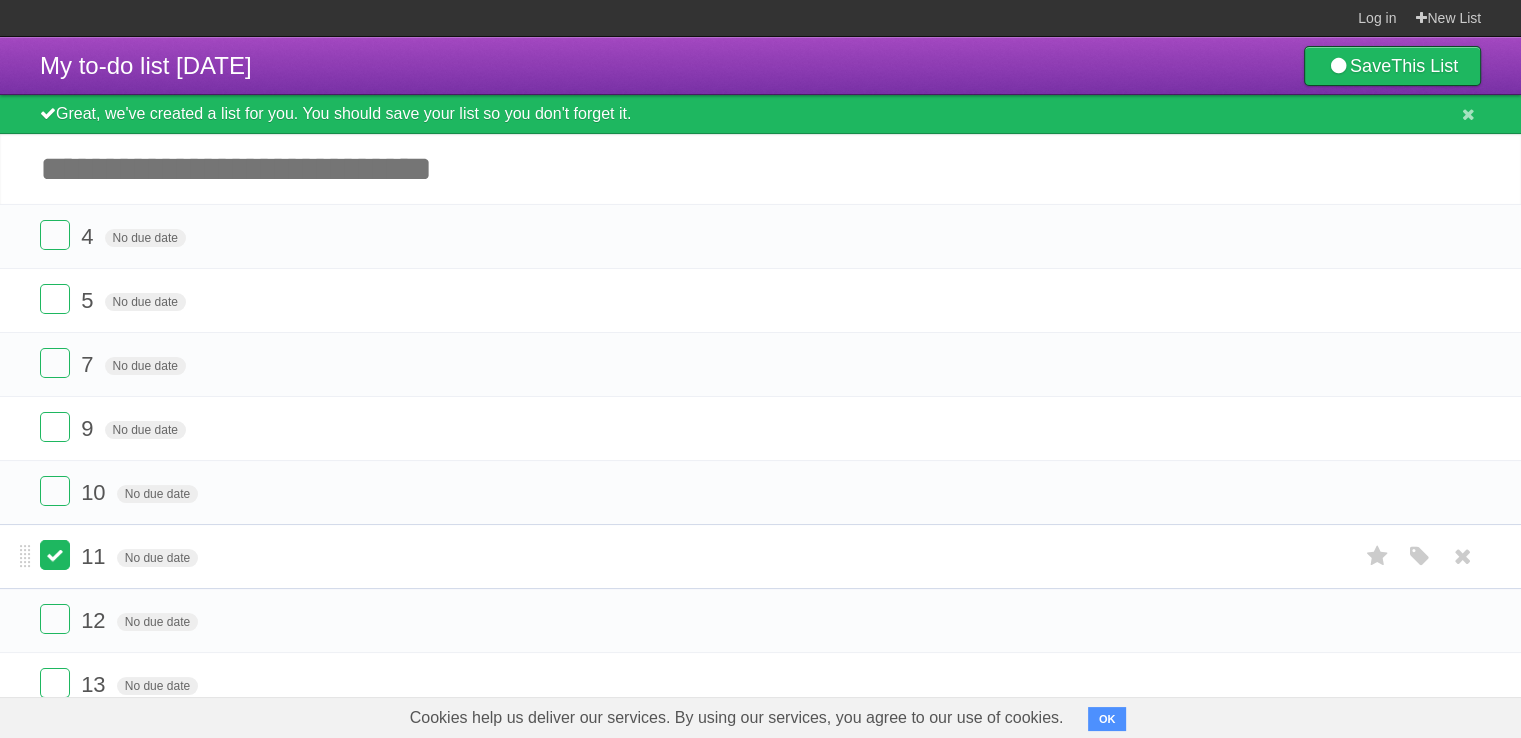 click at bounding box center (55, 555) 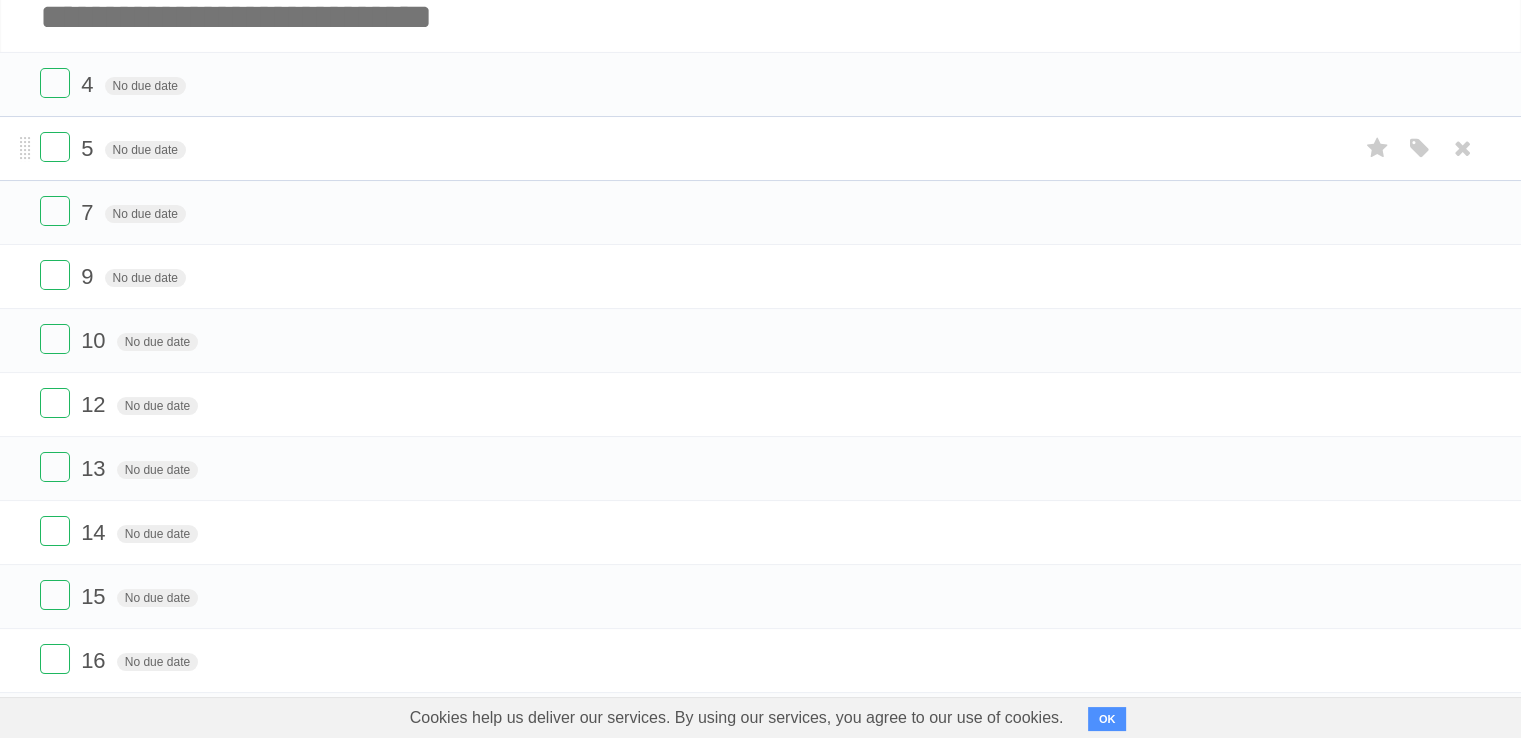 scroll, scrollTop: 12, scrollLeft: 0, axis: vertical 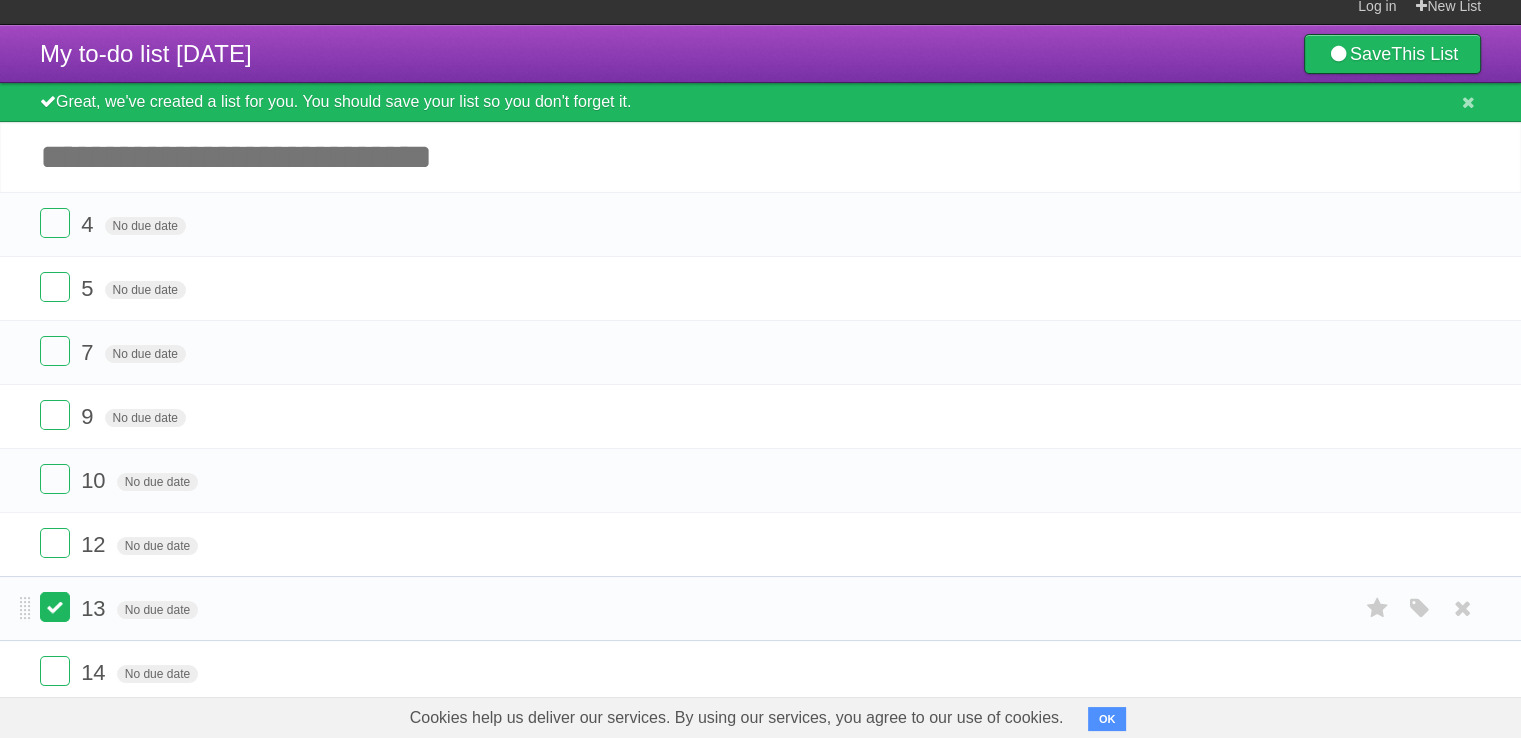 click at bounding box center [55, 607] 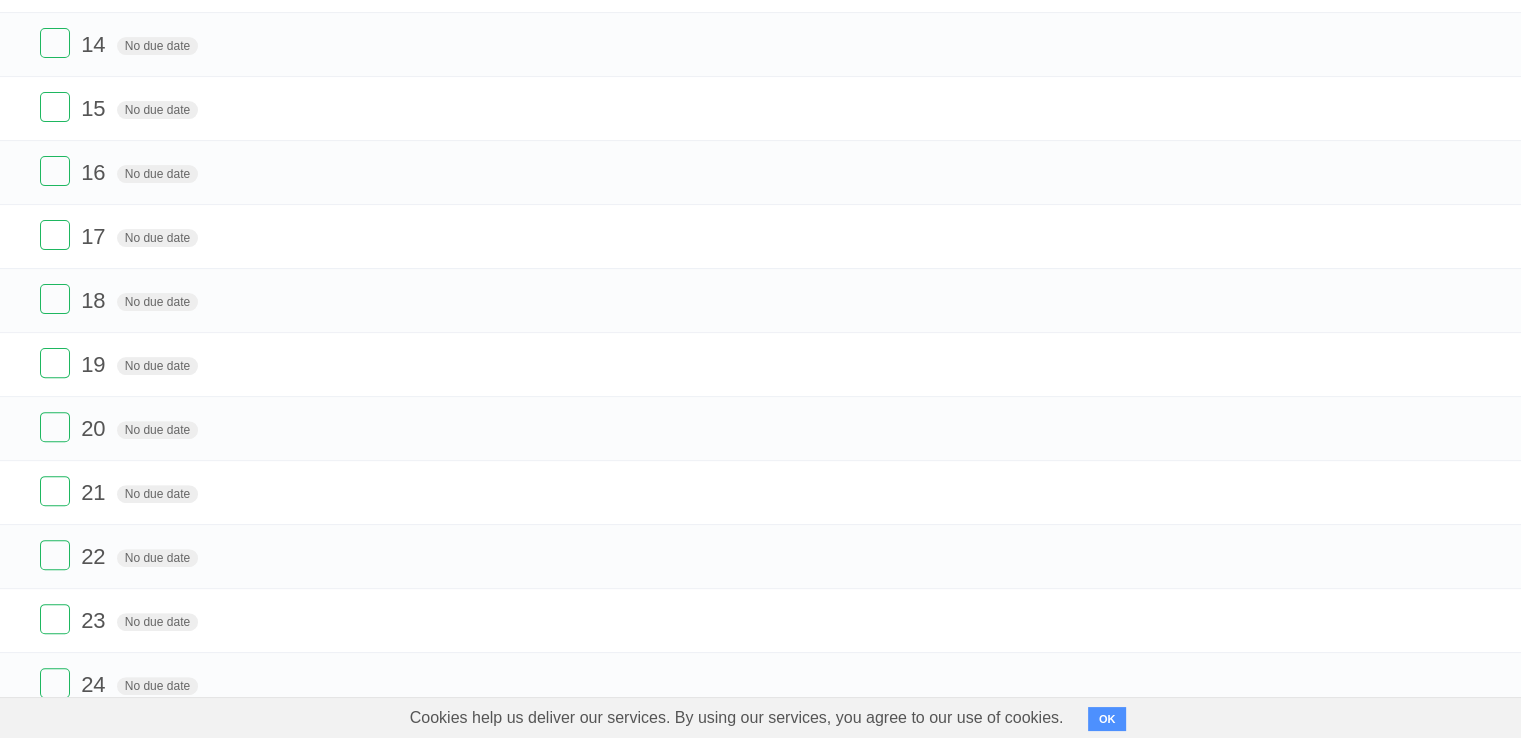 scroll, scrollTop: 575, scrollLeft: 0, axis: vertical 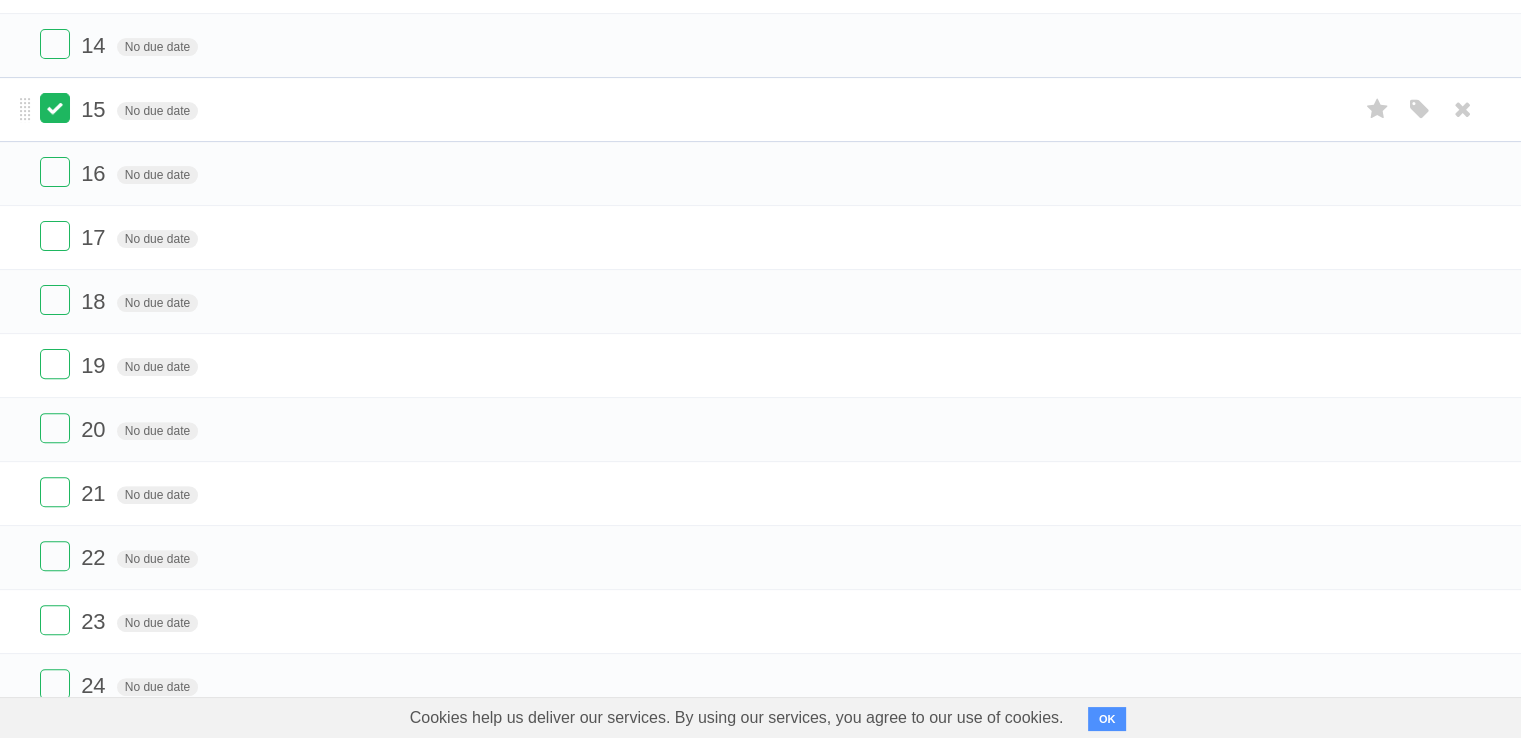 click at bounding box center (55, 108) 